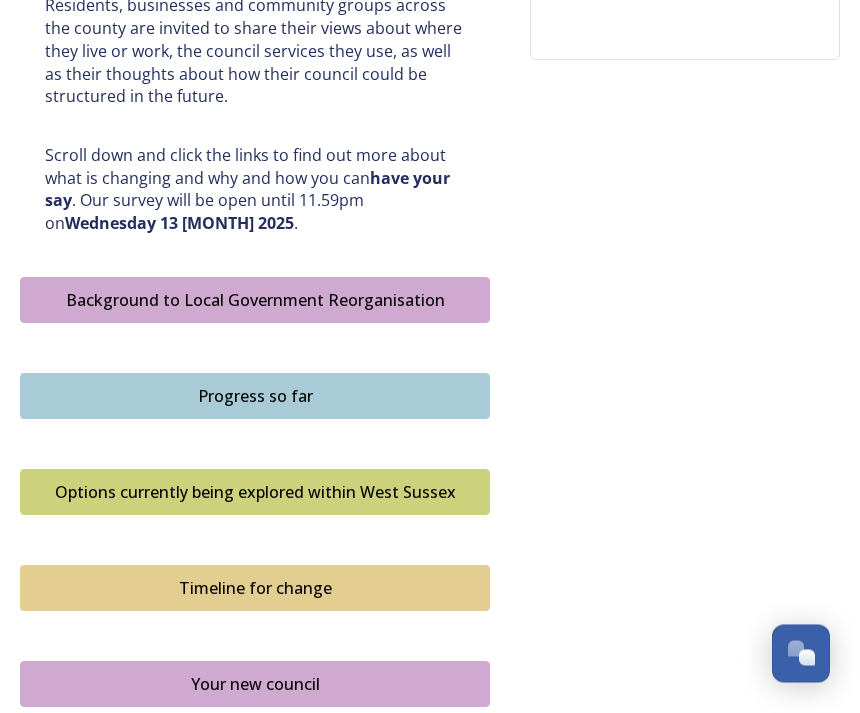 scroll, scrollTop: 961, scrollLeft: 0, axis: vertical 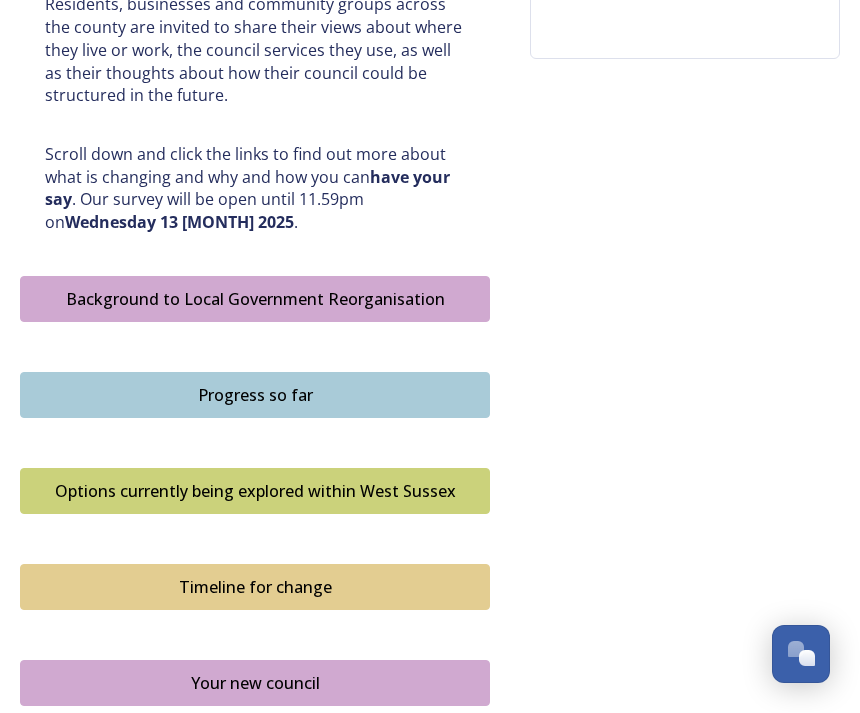 click on "Progress so far" at bounding box center [255, 395] 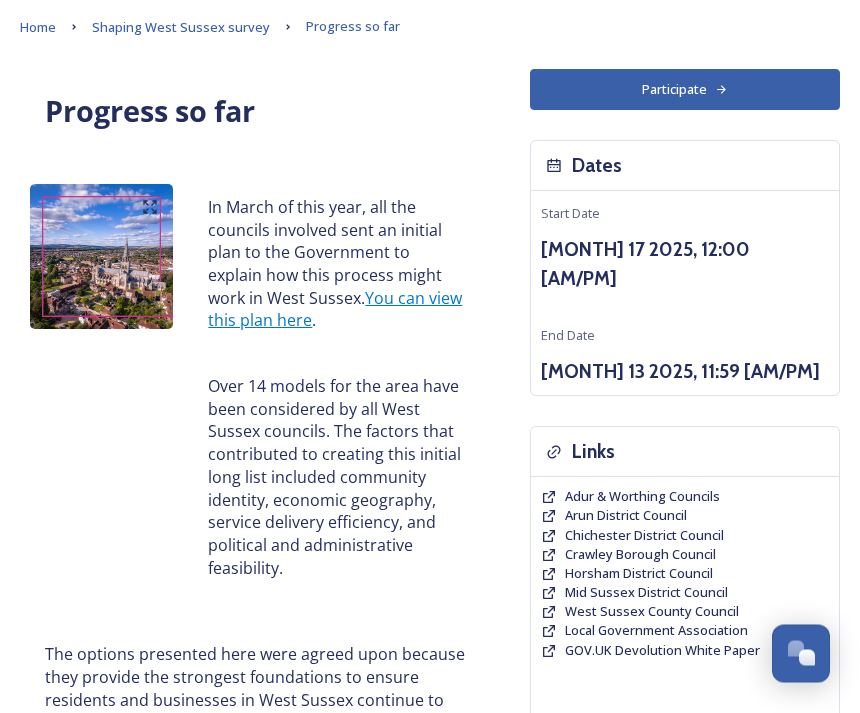 scroll, scrollTop: 0, scrollLeft: 0, axis: both 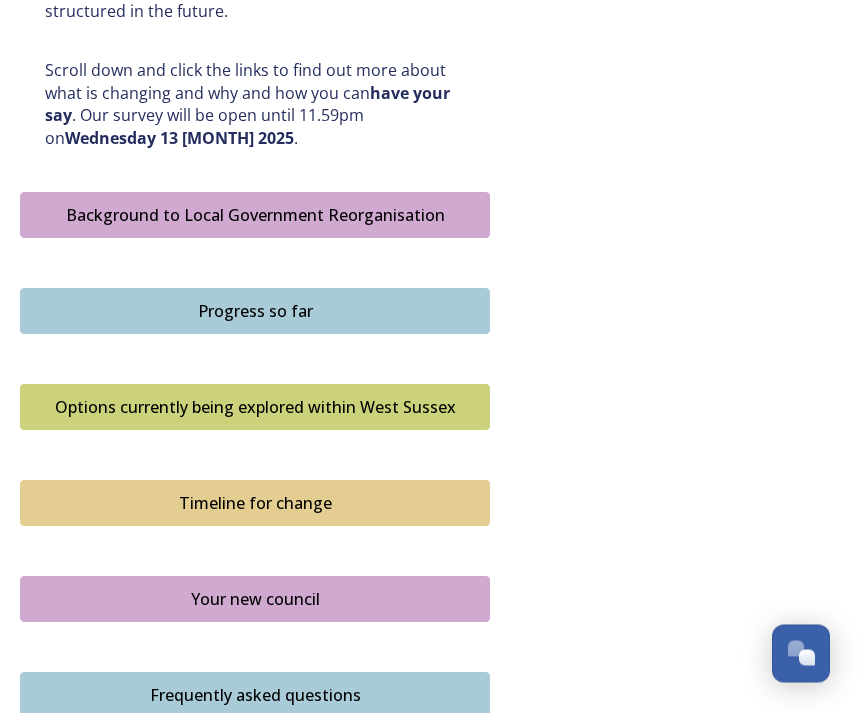 click on "Options currently being explored within West Sussex" at bounding box center [255, 408] 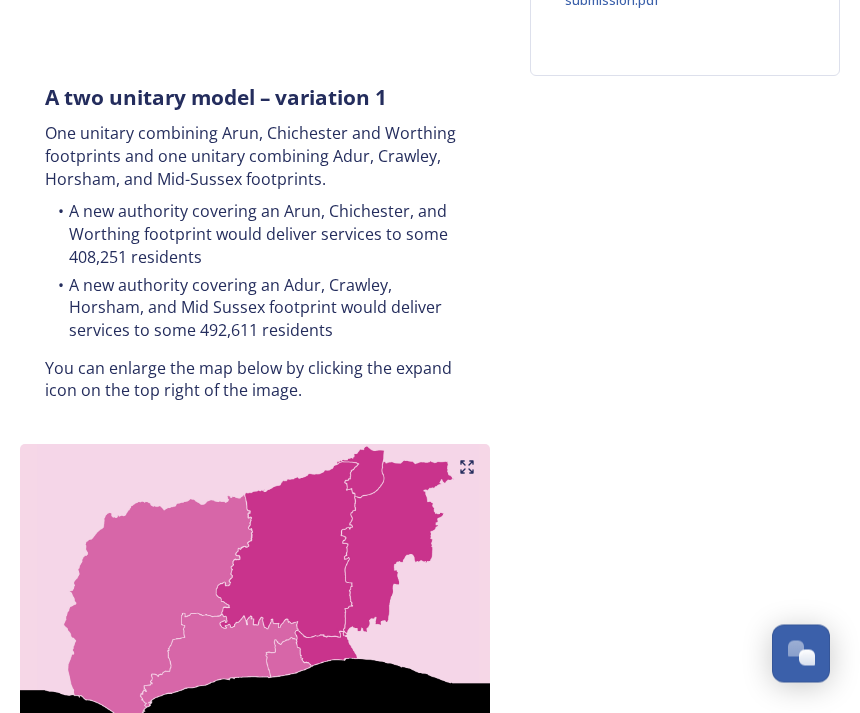 scroll, scrollTop: 944, scrollLeft: 0, axis: vertical 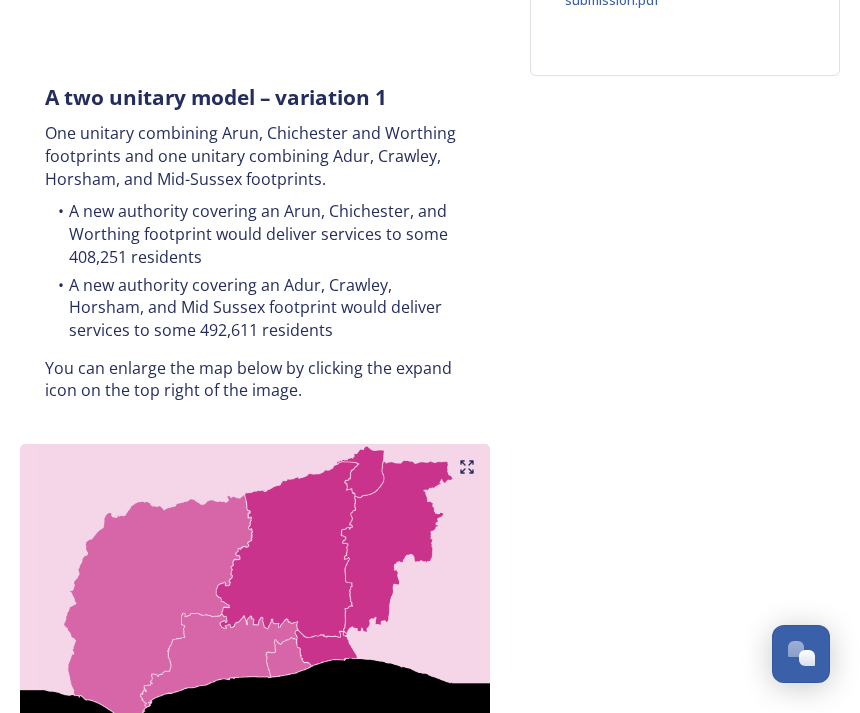 click 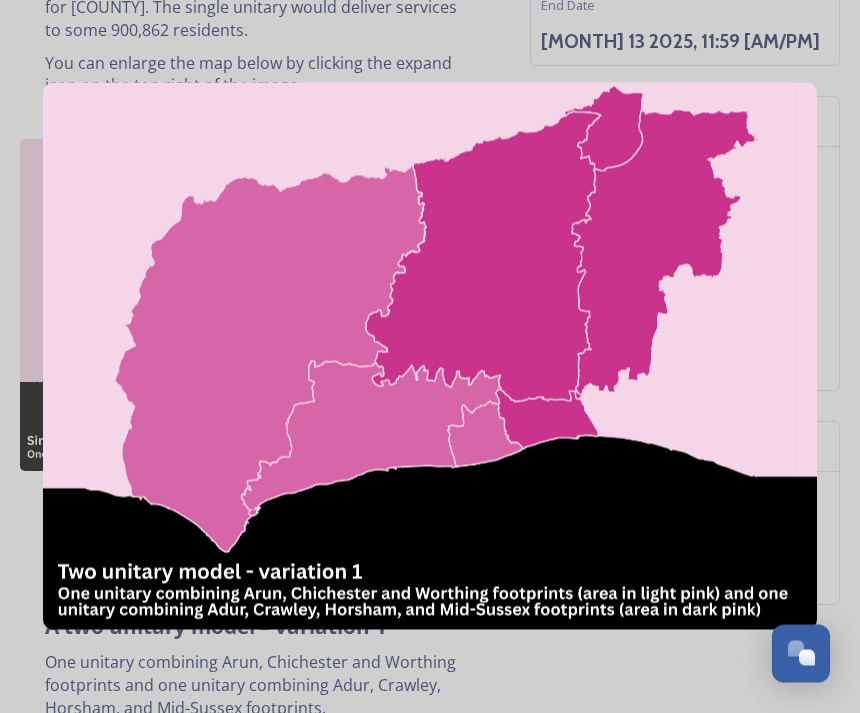 scroll, scrollTop: 405, scrollLeft: 0, axis: vertical 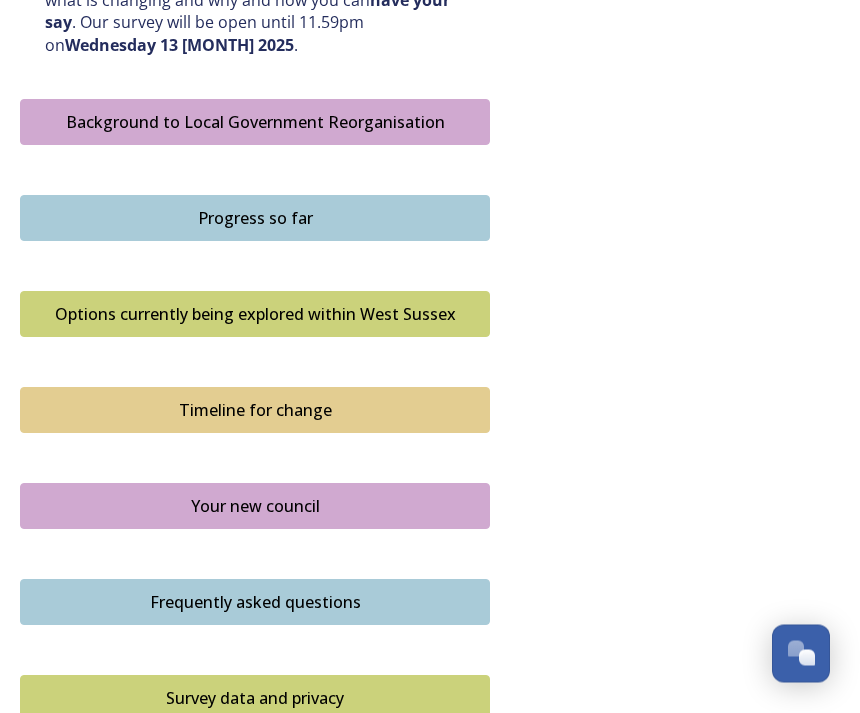 click on "Timeline for change" at bounding box center [255, 411] 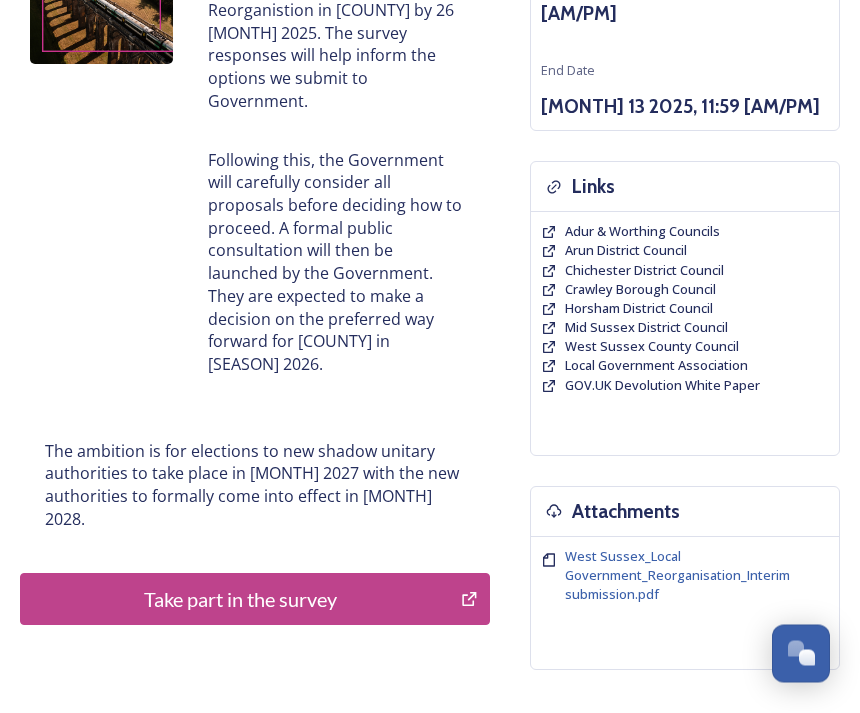 scroll, scrollTop: 352, scrollLeft: 0, axis: vertical 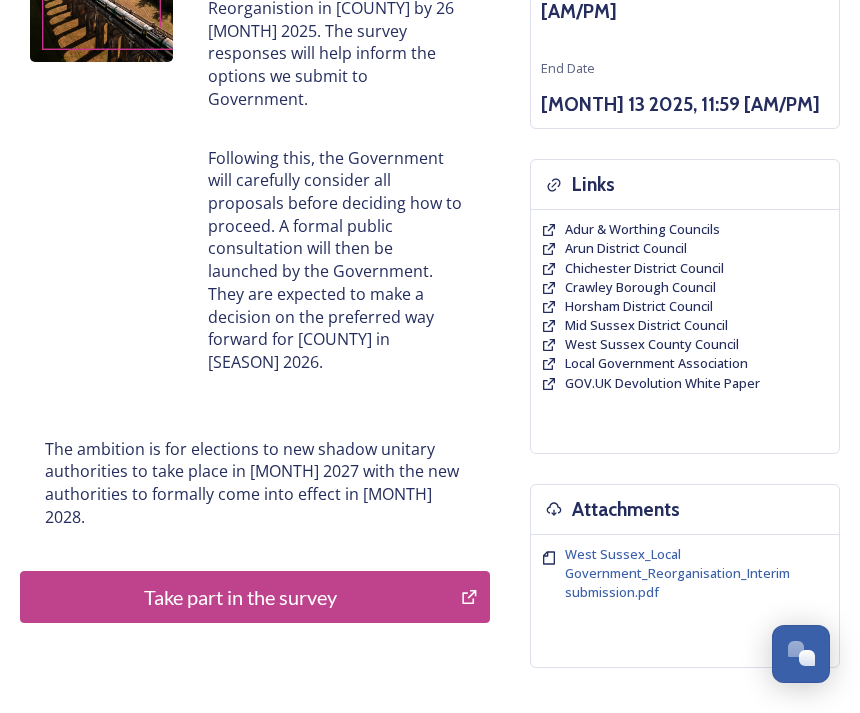 click on "Take part in the survey" at bounding box center (240, 597) 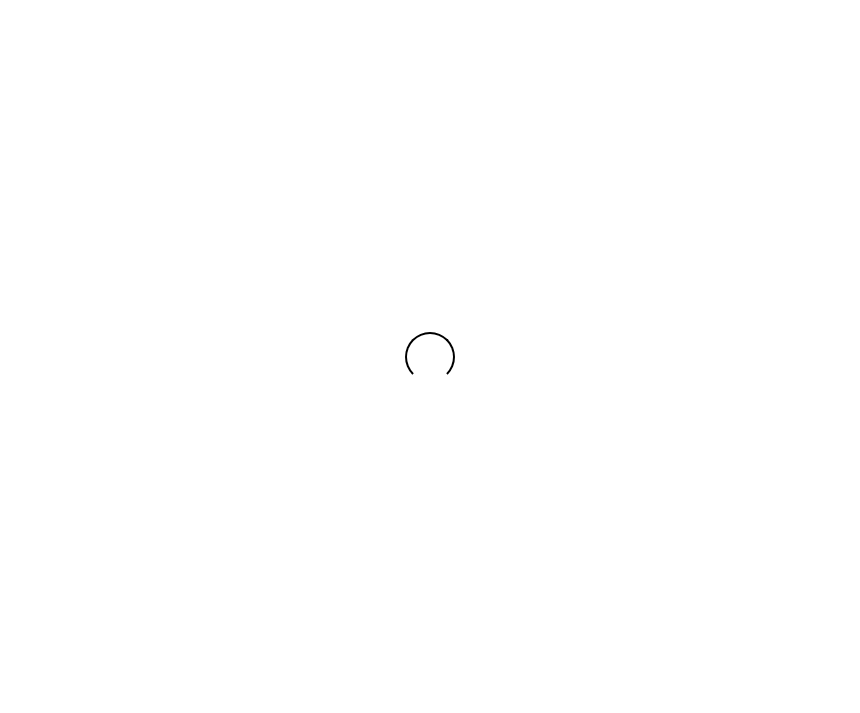 scroll, scrollTop: 0, scrollLeft: 0, axis: both 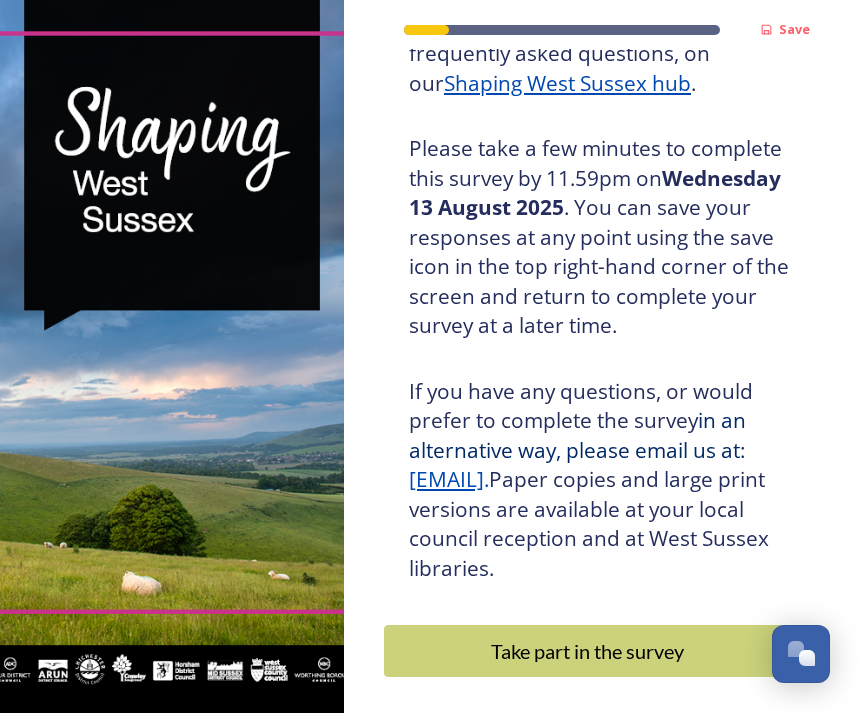 click on "Take part in the survey" at bounding box center [587, 651] 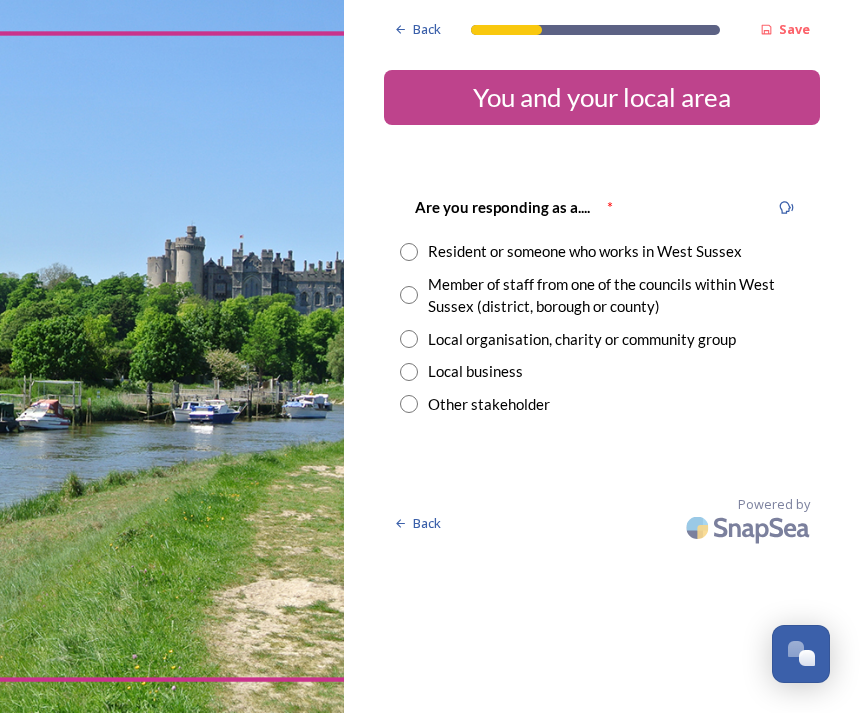 click at bounding box center [409, 252] 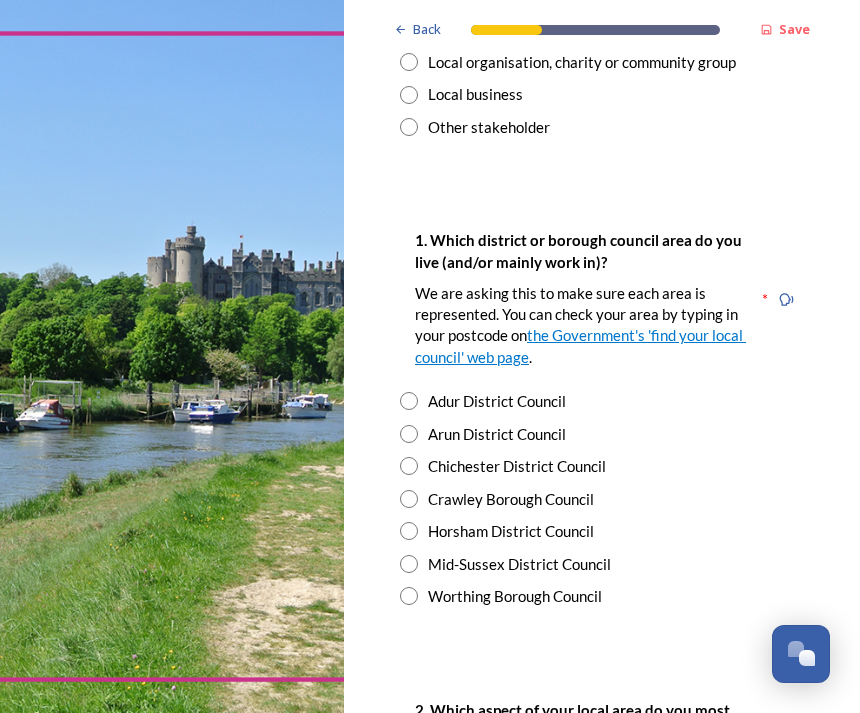 scroll, scrollTop: 277, scrollLeft: 0, axis: vertical 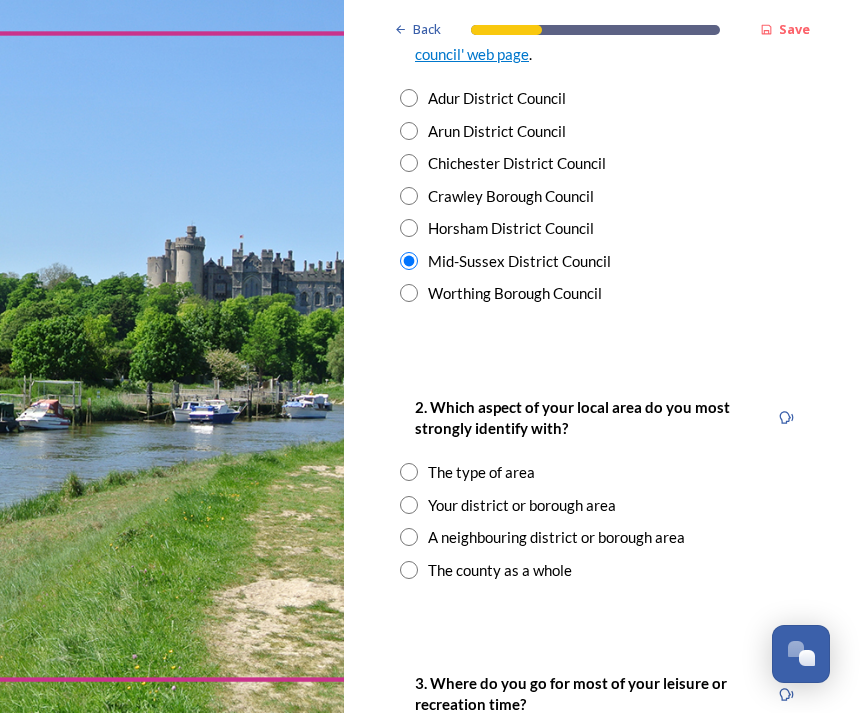 click at bounding box center (409, 537) 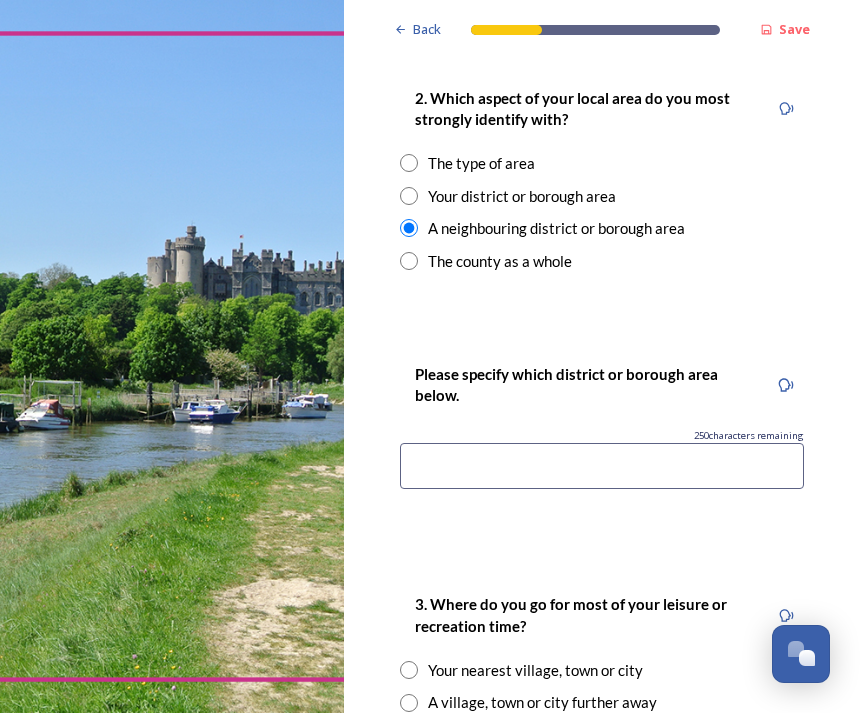 scroll, scrollTop: 891, scrollLeft: 0, axis: vertical 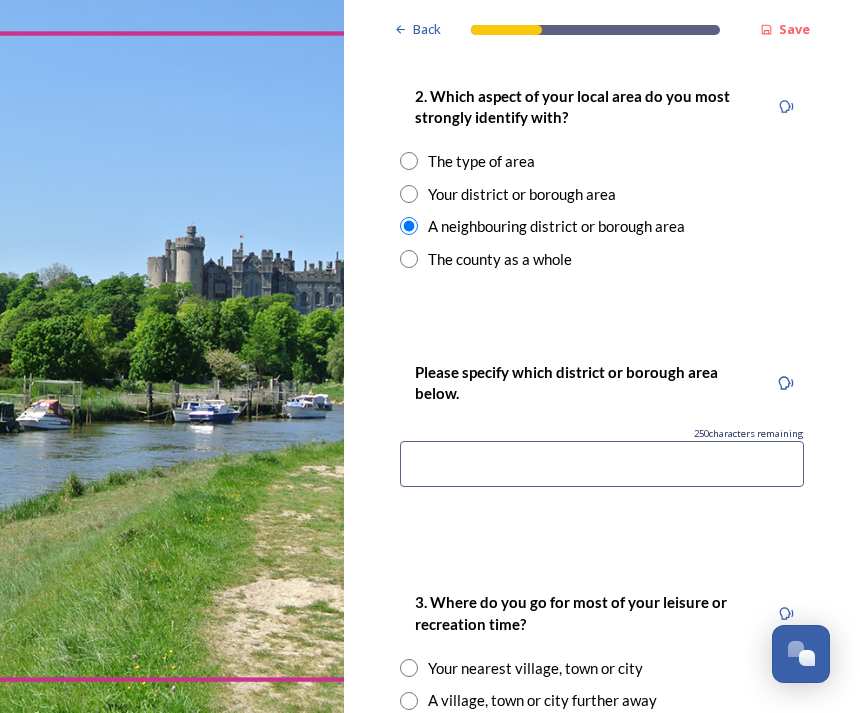 click at bounding box center (602, 464) 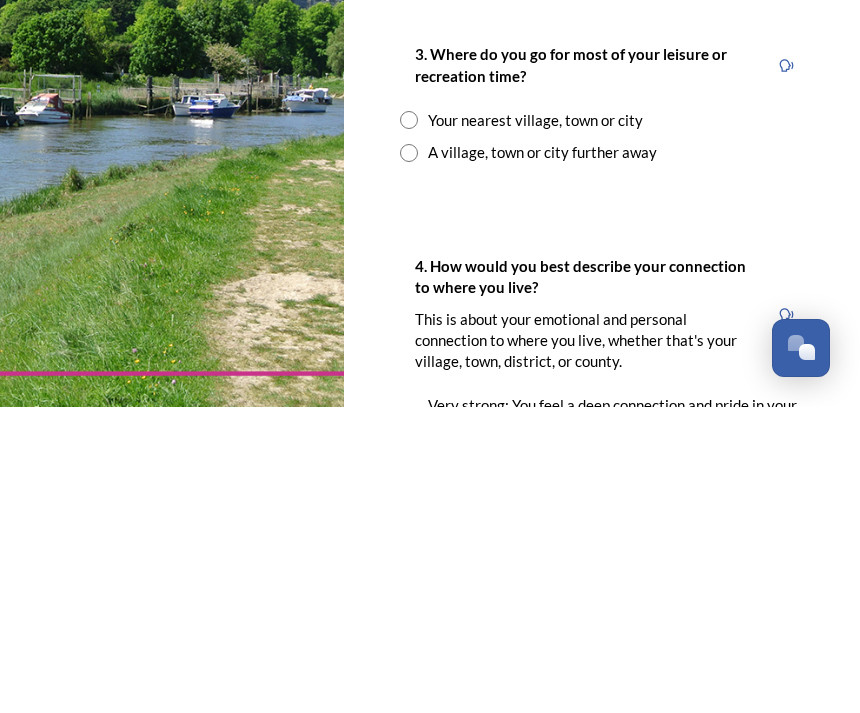 scroll, scrollTop: 1133, scrollLeft: 0, axis: vertical 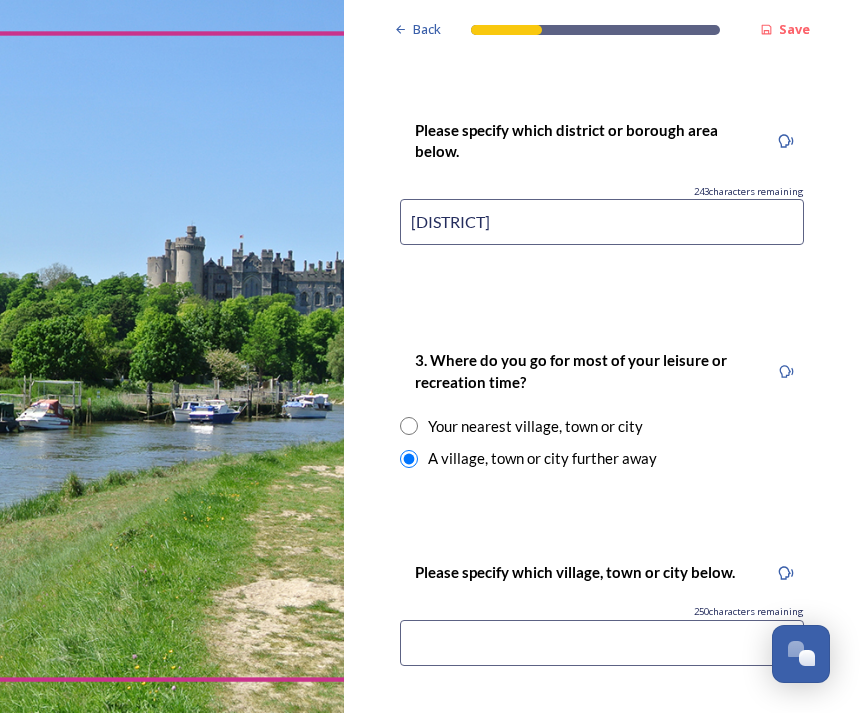 click at bounding box center (602, 643) 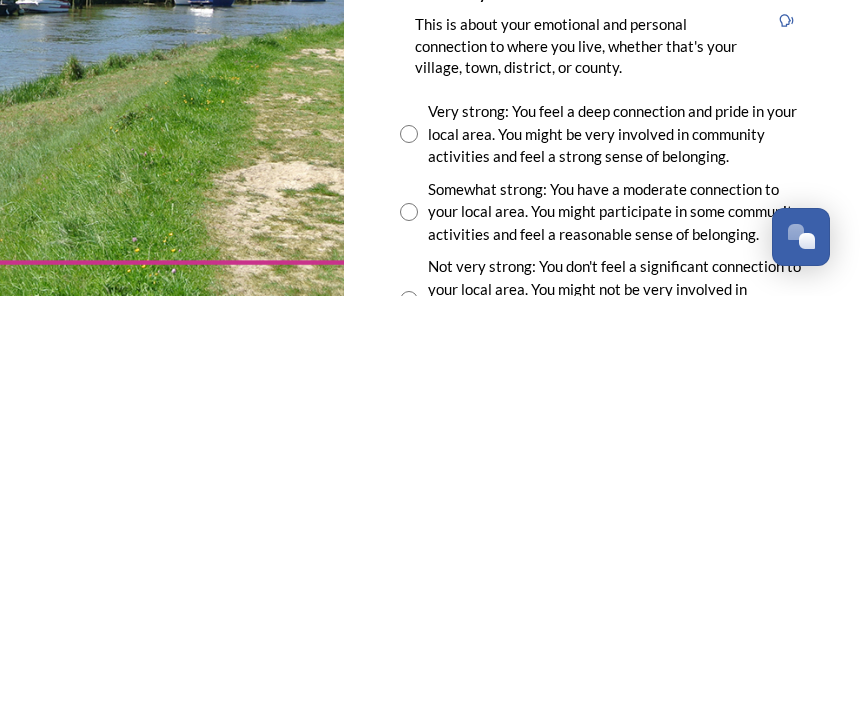 scroll, scrollTop: 1525, scrollLeft: 0, axis: vertical 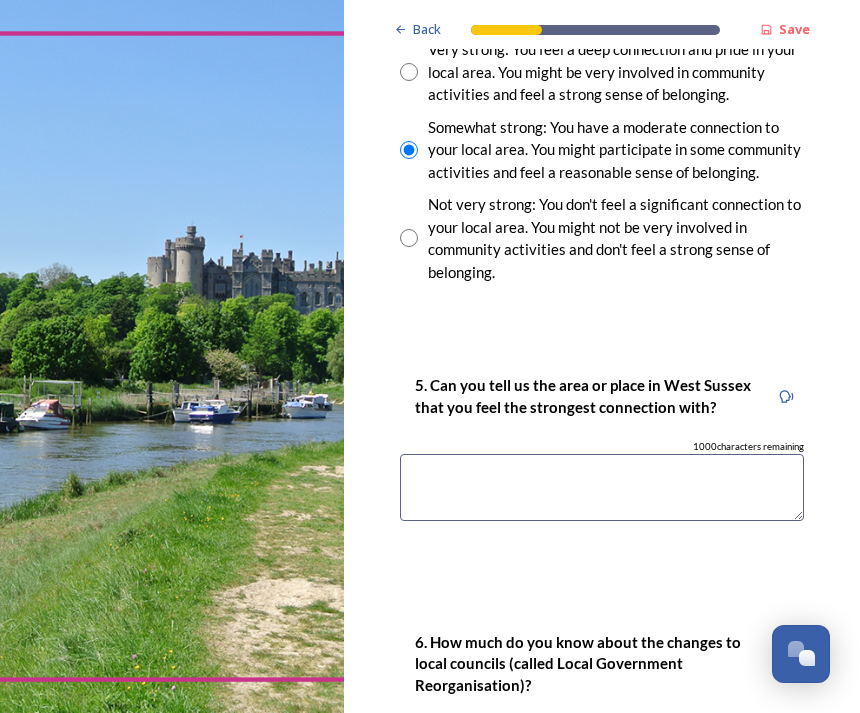 click at bounding box center (602, 487) 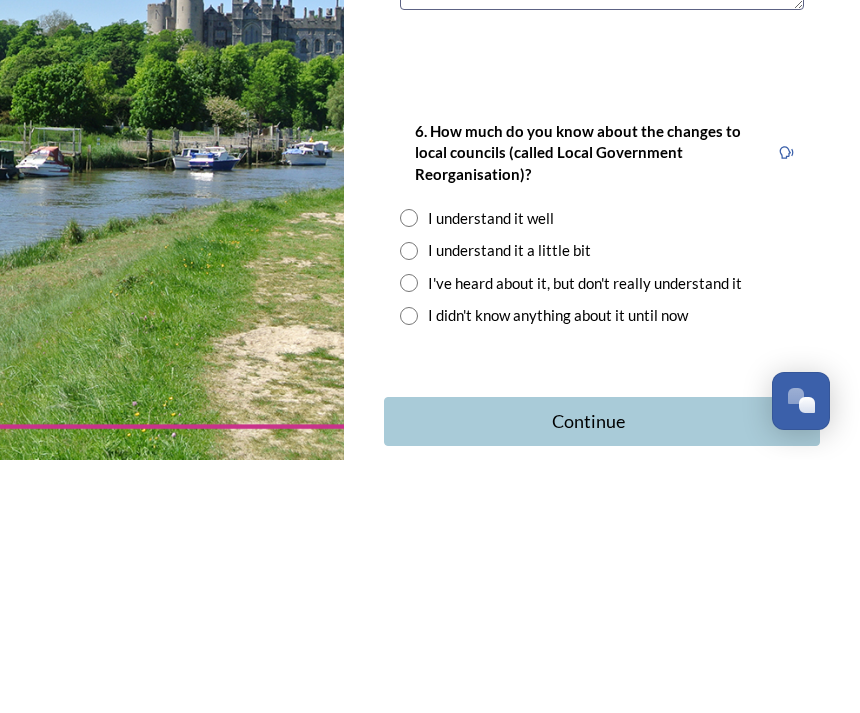 scroll, scrollTop: 2265, scrollLeft: 0, axis: vertical 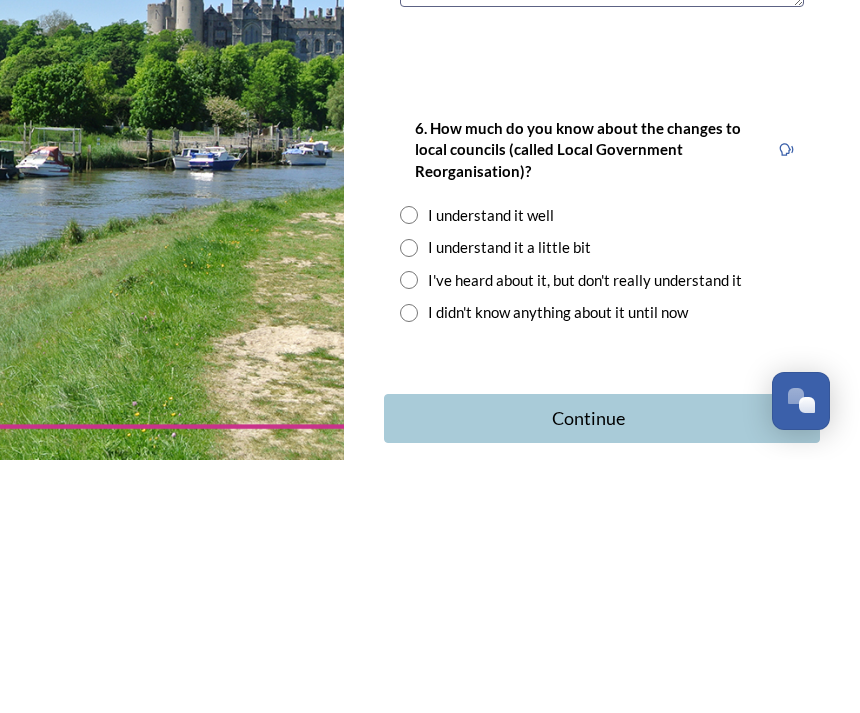 type on "Horsham" 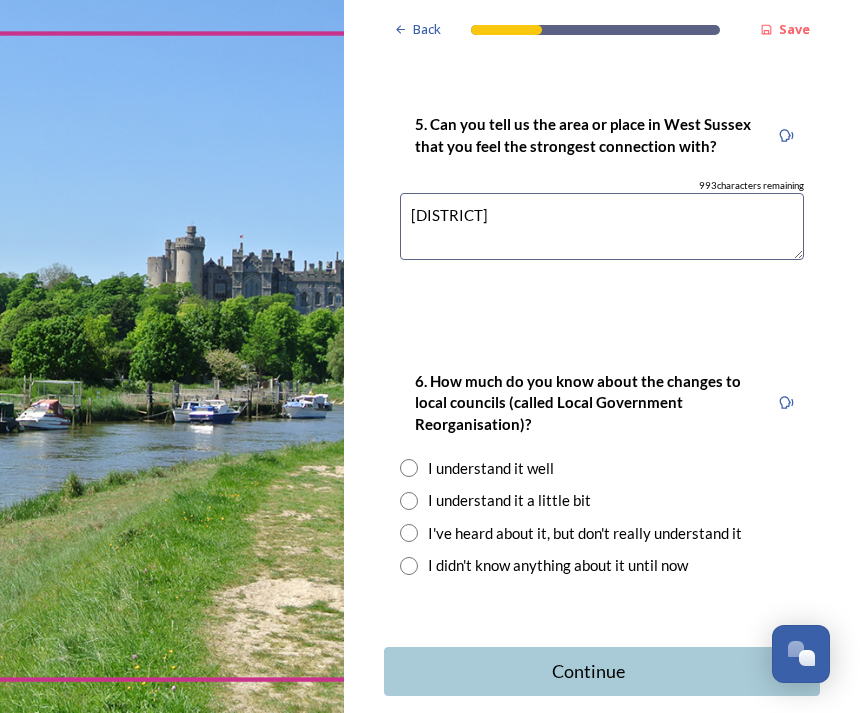 click at bounding box center [409, 501] 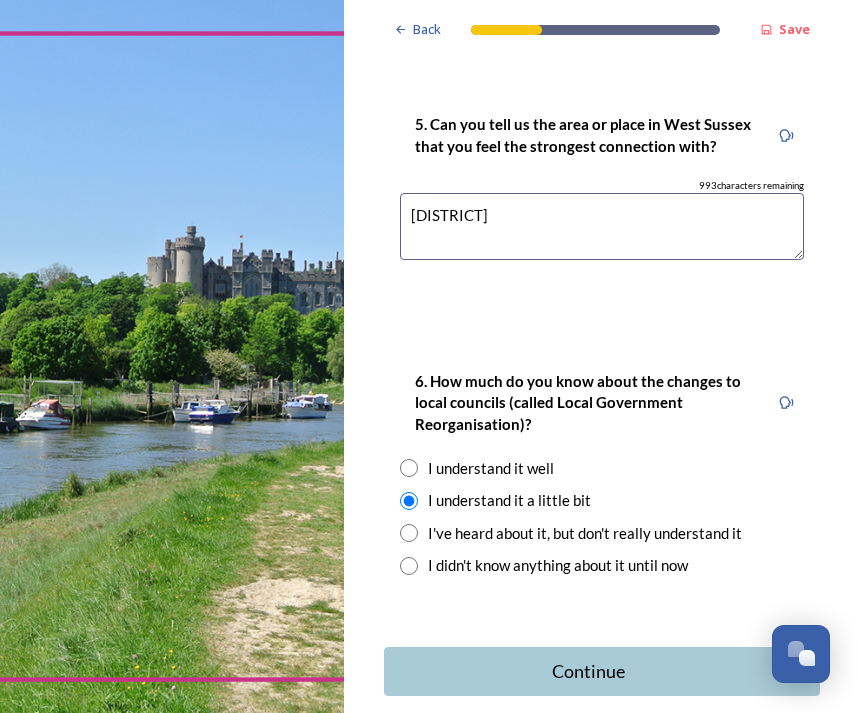 click on "Continue" at bounding box center (588, 671) 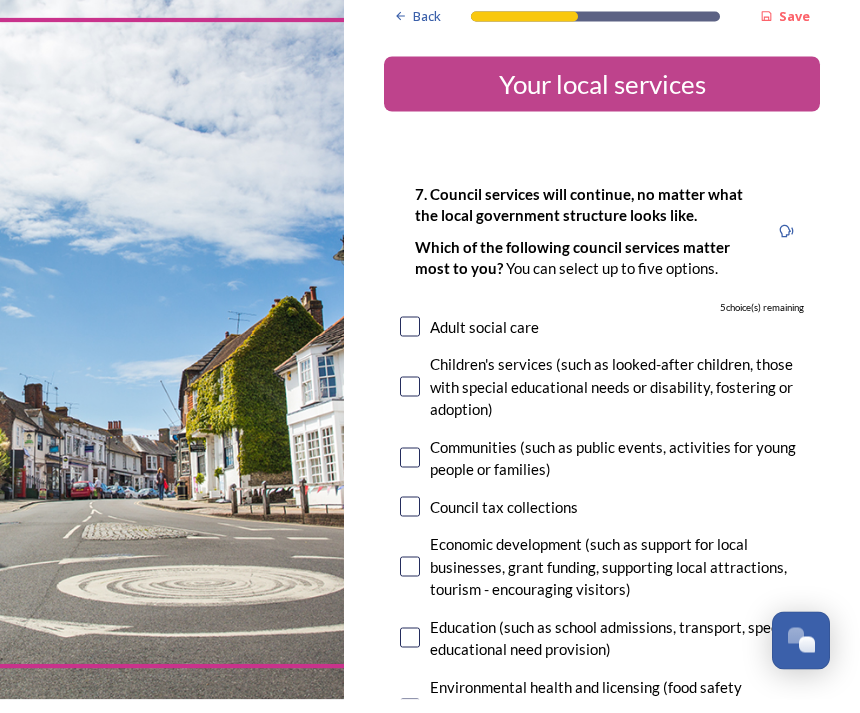 scroll, scrollTop: 64, scrollLeft: 0, axis: vertical 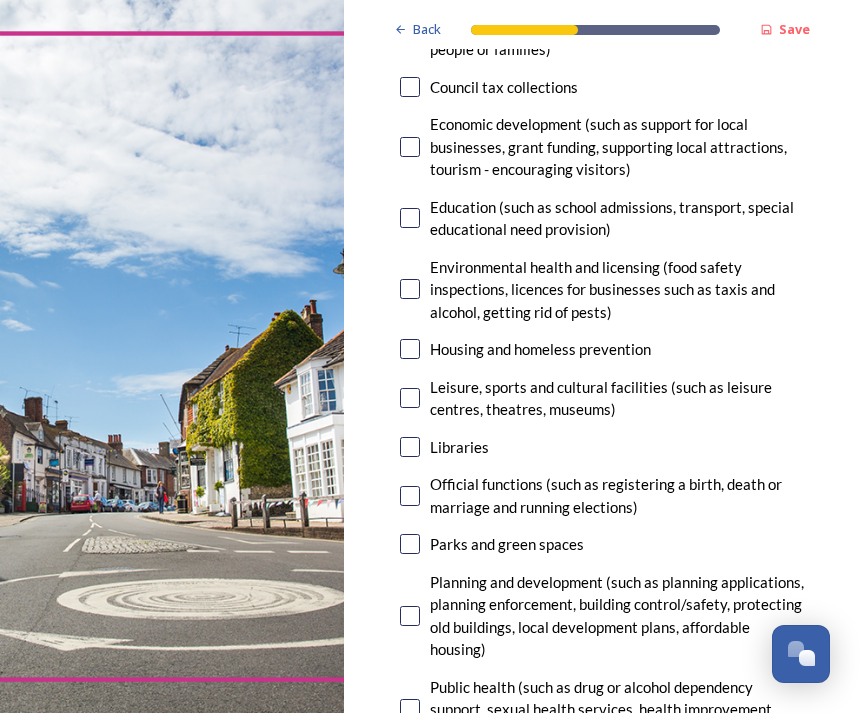 click at bounding box center (410, 398) 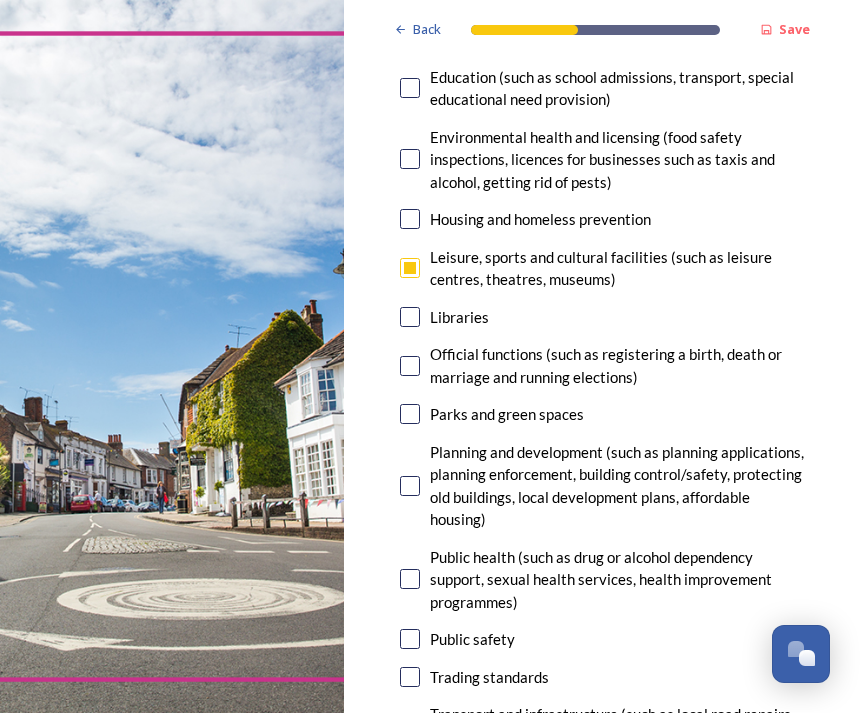 scroll, scrollTop: 577, scrollLeft: 0, axis: vertical 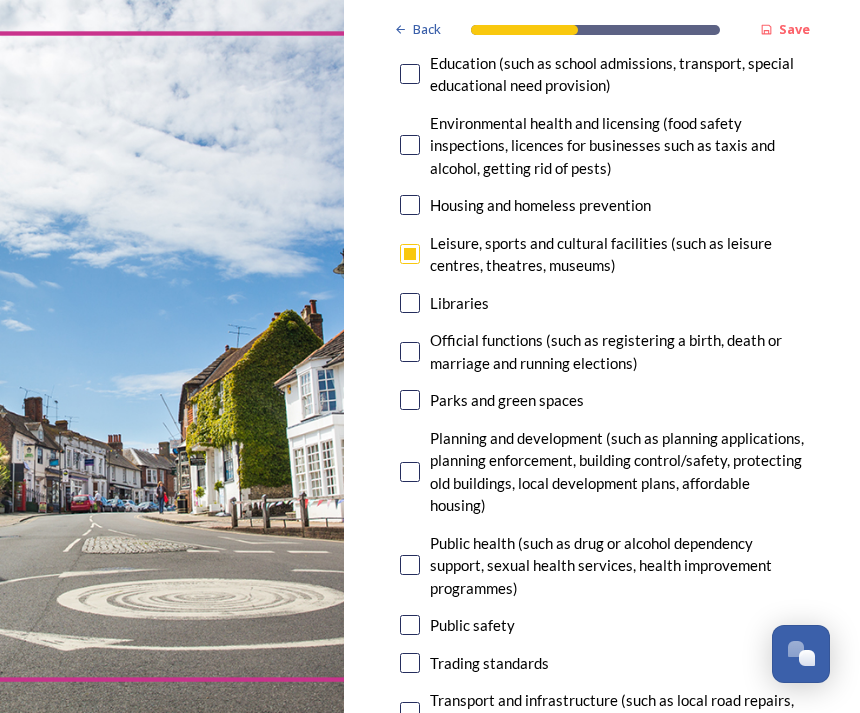 click at bounding box center [410, 400] 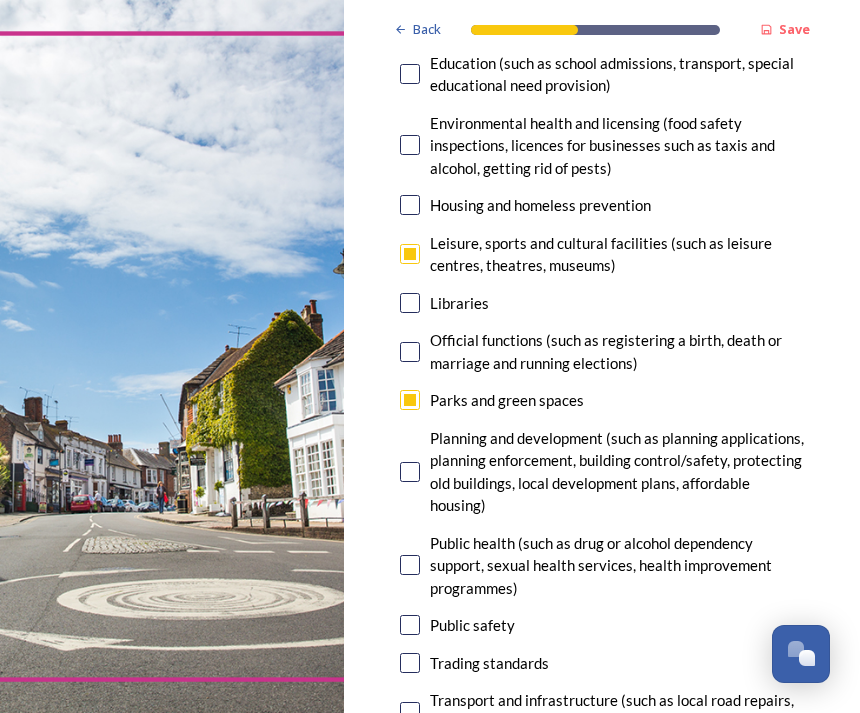 click at bounding box center (410, 472) 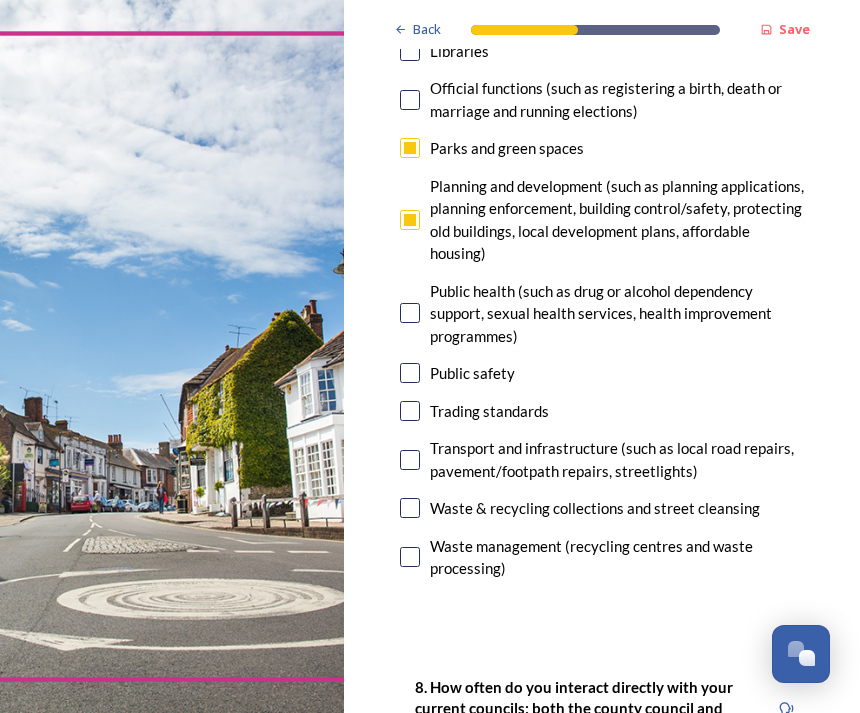 scroll, scrollTop: 830, scrollLeft: 0, axis: vertical 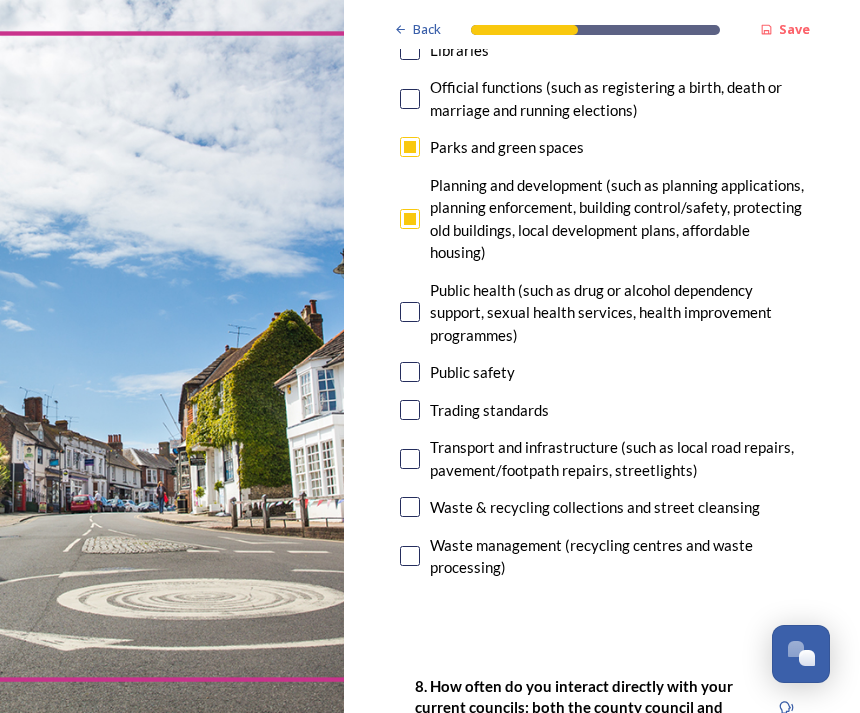 click at bounding box center (410, 372) 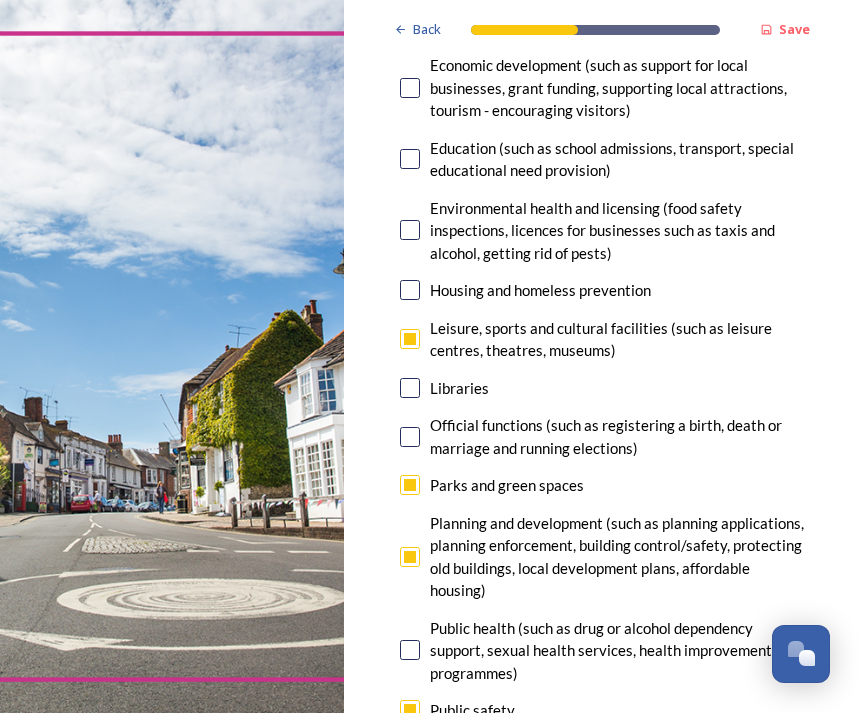 scroll, scrollTop: 492, scrollLeft: 0, axis: vertical 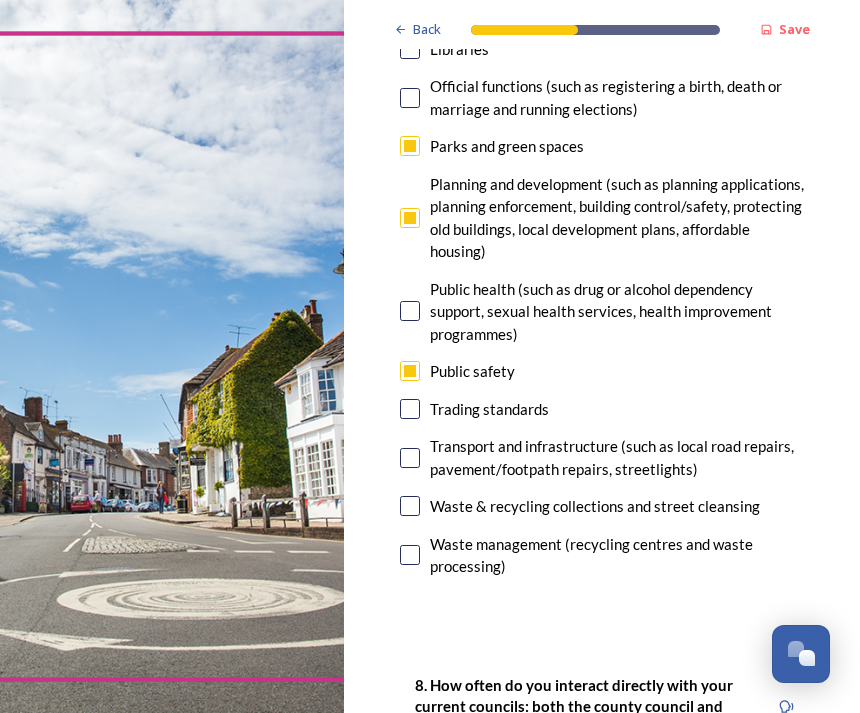 click at bounding box center [410, 506] 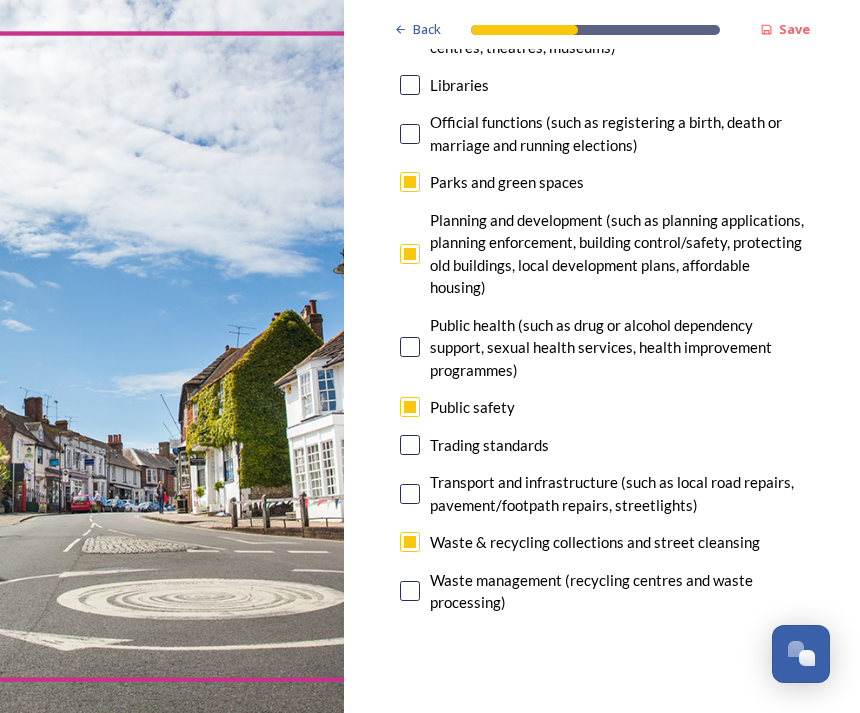 scroll, scrollTop: 797, scrollLeft: 0, axis: vertical 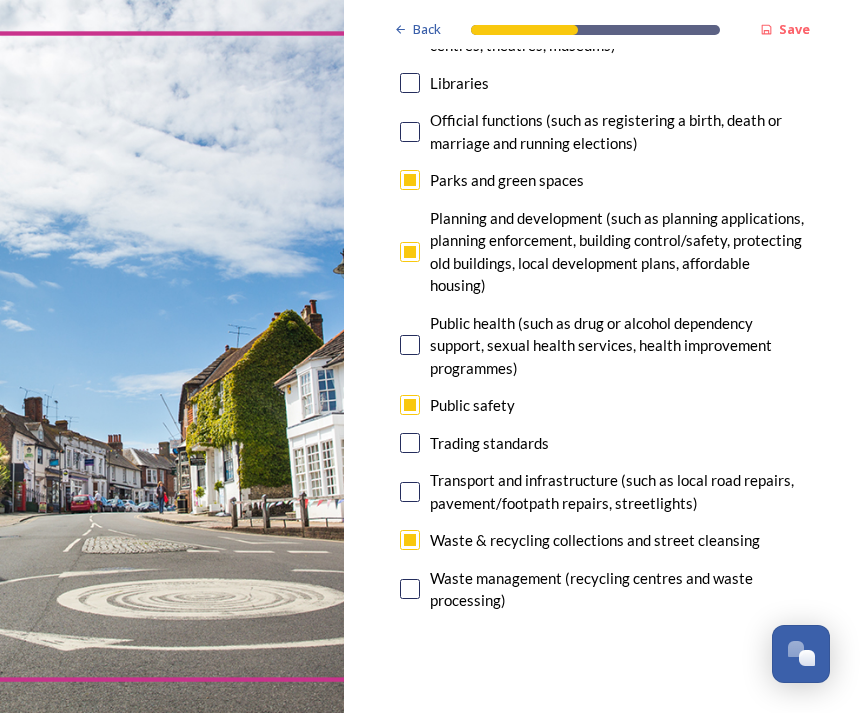click at bounding box center (410, 492) 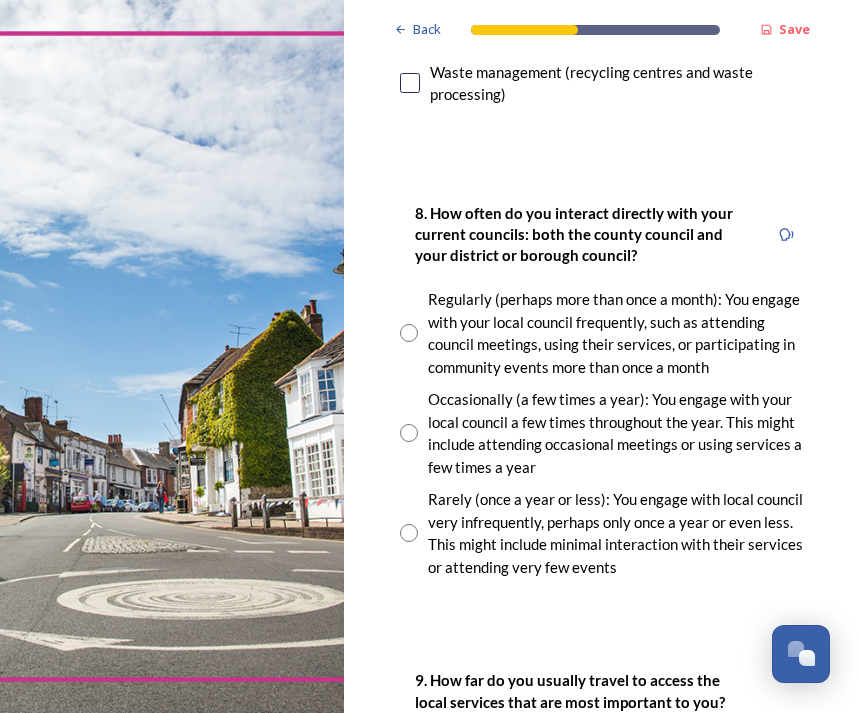 scroll, scrollTop: 1303, scrollLeft: 0, axis: vertical 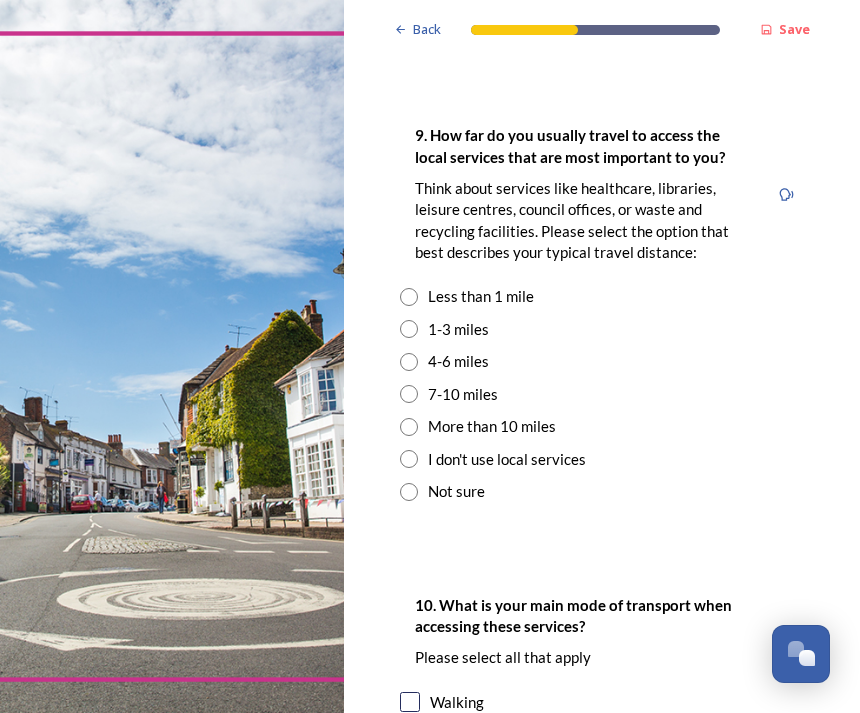 click at bounding box center (409, 329) 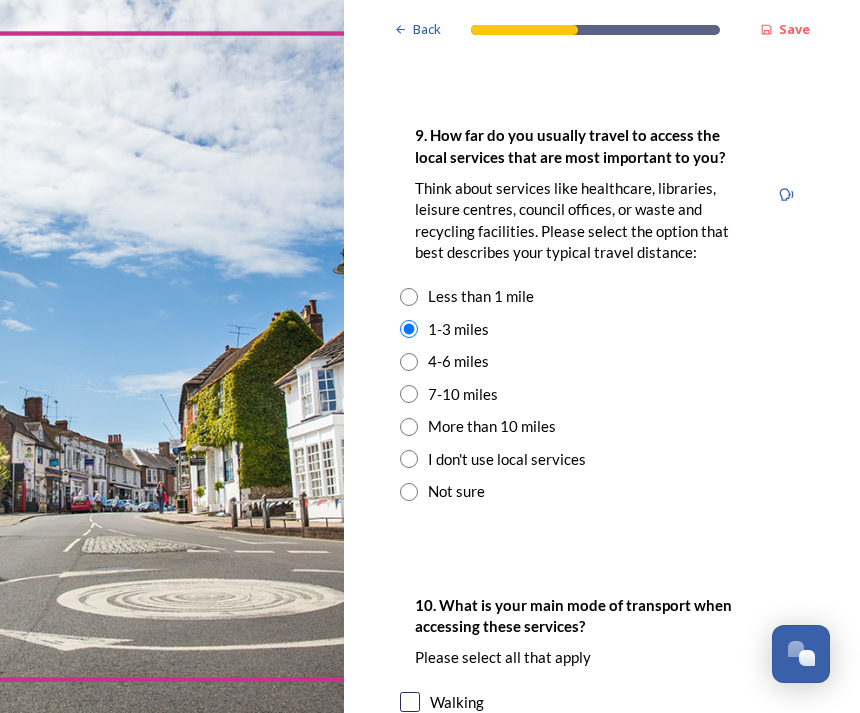 click at bounding box center [409, 362] 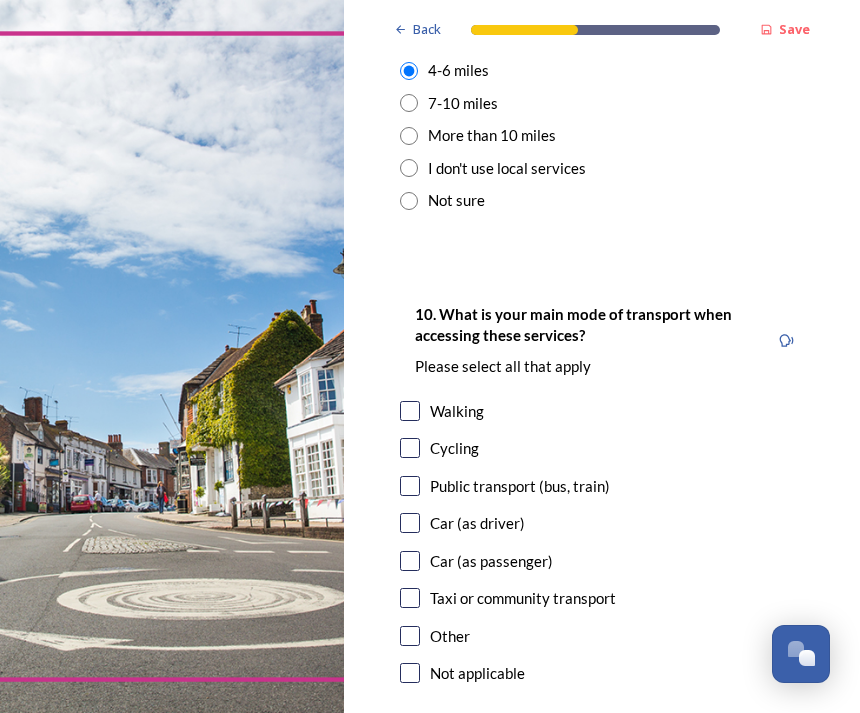 scroll, scrollTop: 2139, scrollLeft: 0, axis: vertical 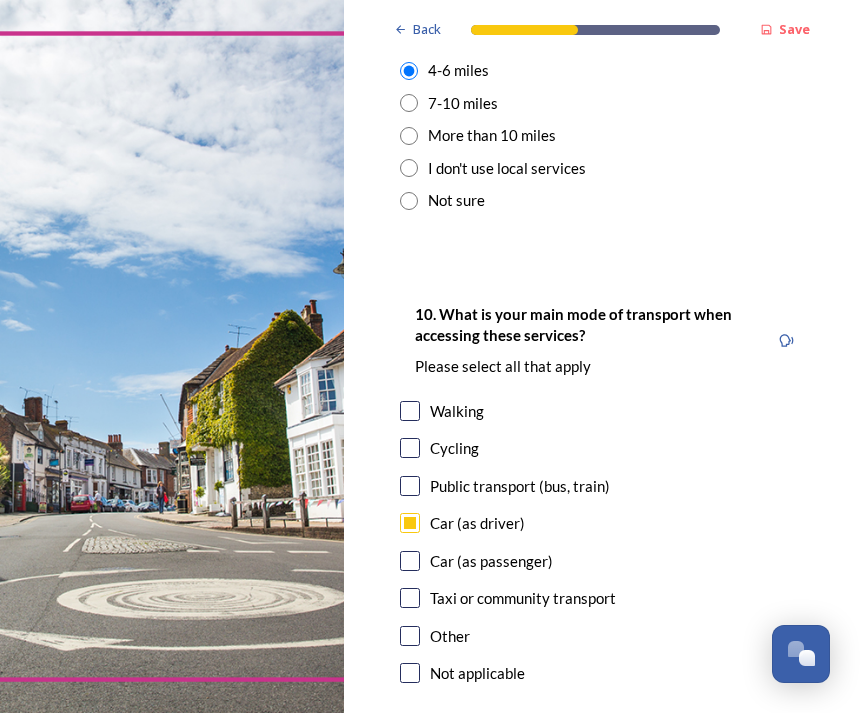 click at bounding box center [410, 561] 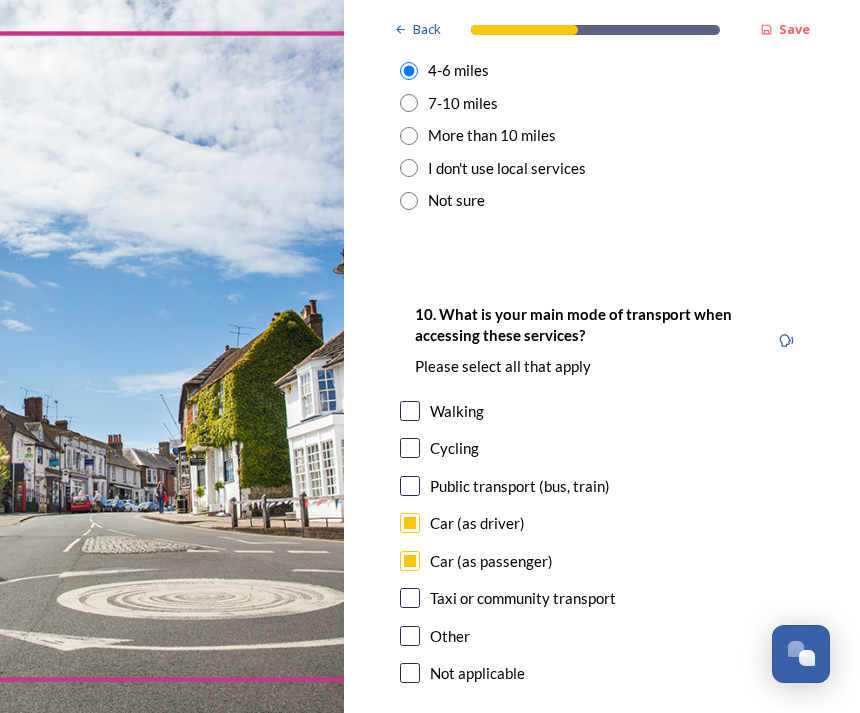 click at bounding box center [410, 411] 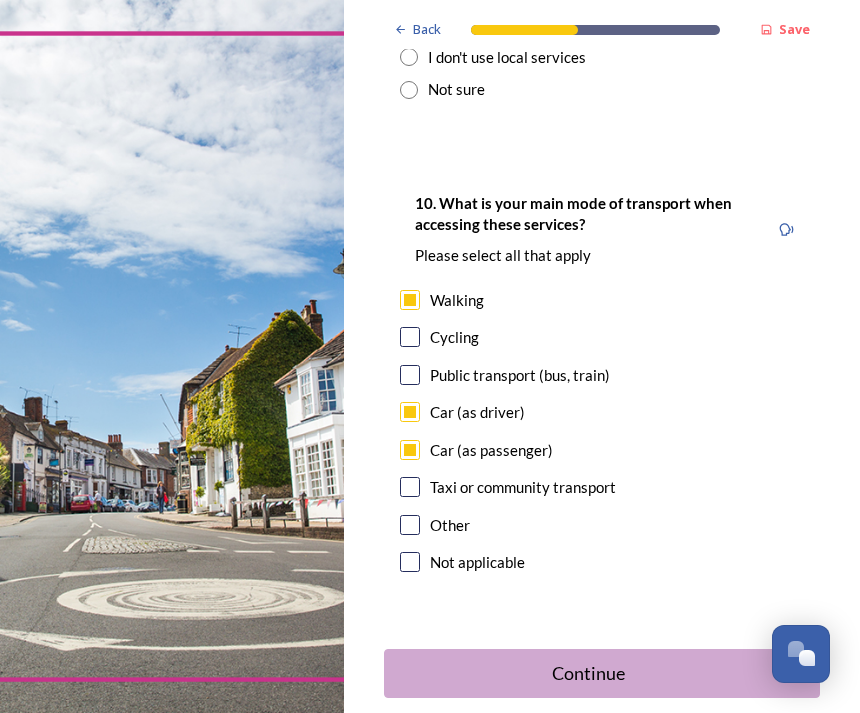 scroll, scrollTop: 2249, scrollLeft: 0, axis: vertical 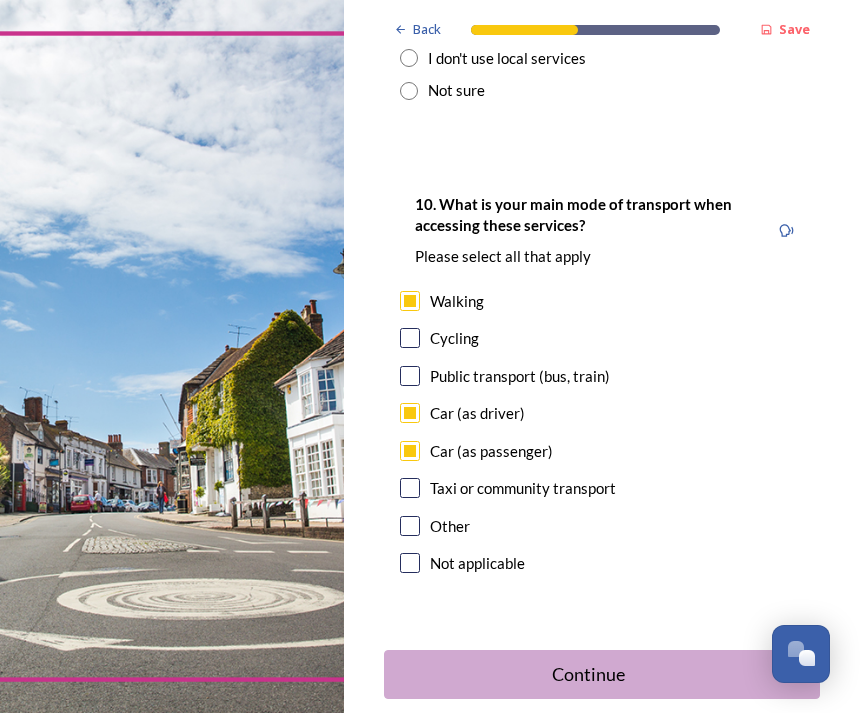 click on "Continue" at bounding box center (588, 674) 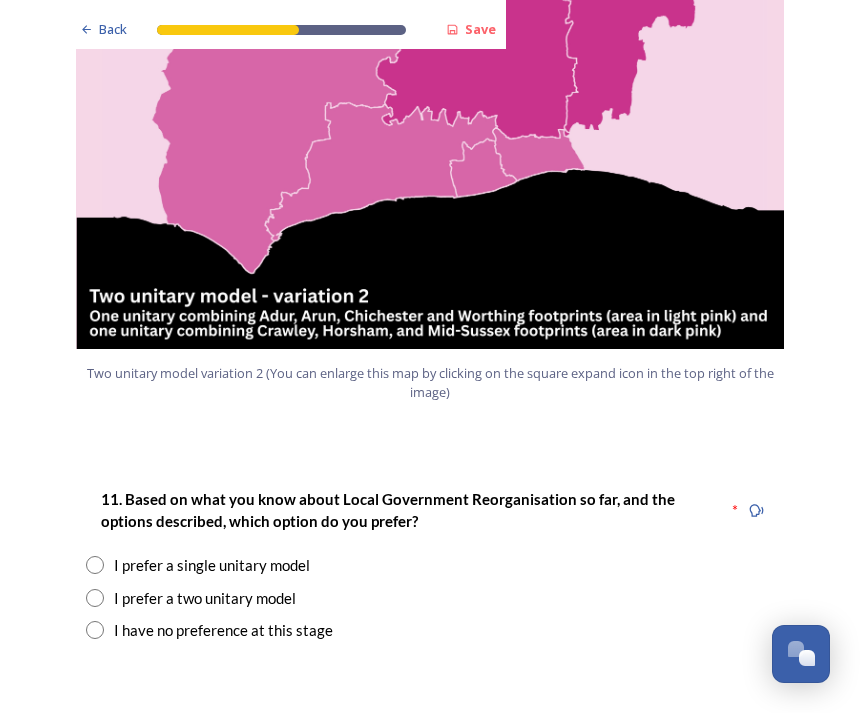 scroll, scrollTop: 2251, scrollLeft: 0, axis: vertical 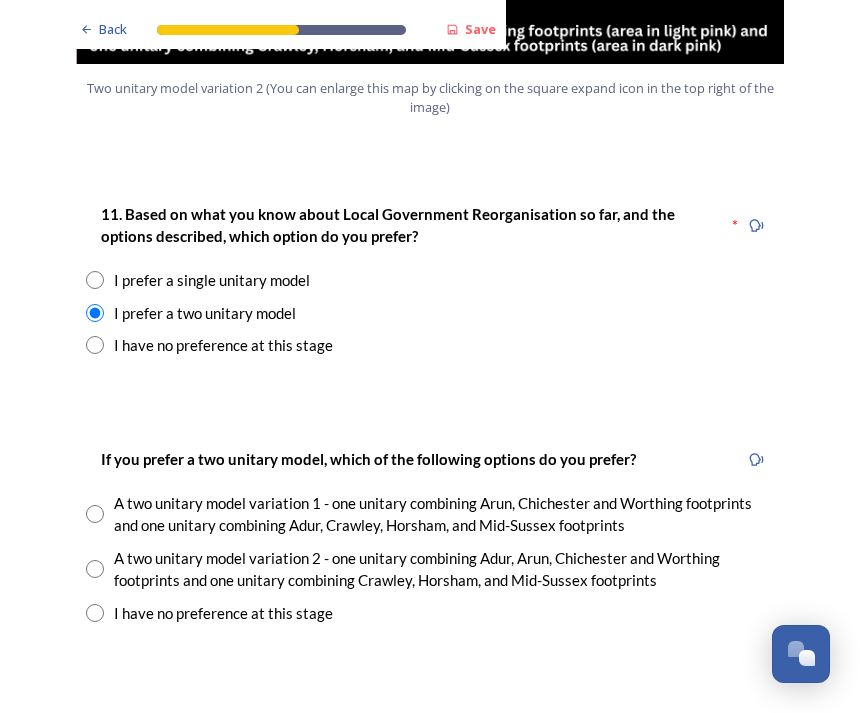 click at bounding box center [95, 569] 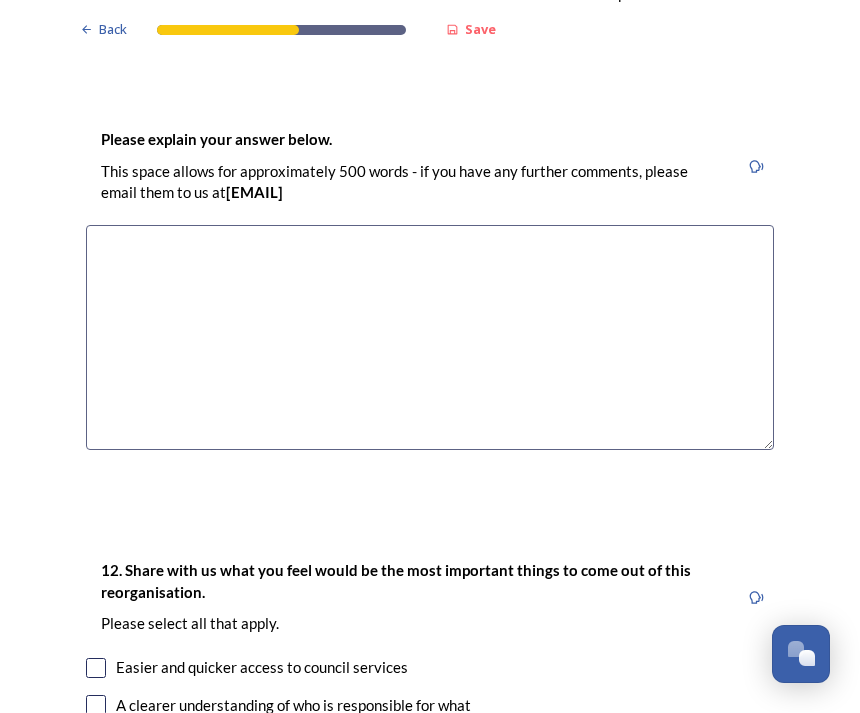 scroll, scrollTop: 3123, scrollLeft: 0, axis: vertical 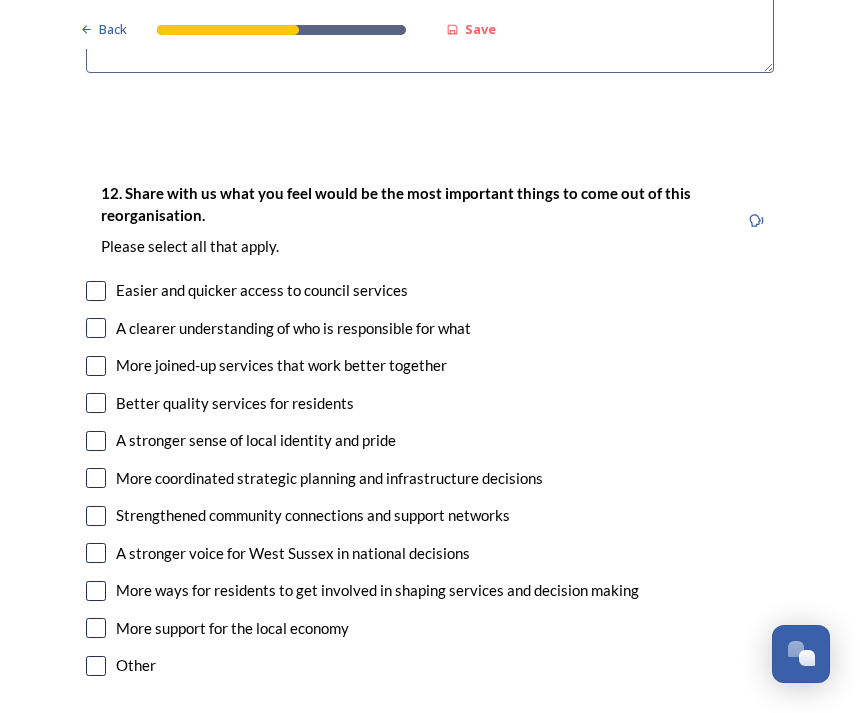 type on "More local knowledge" 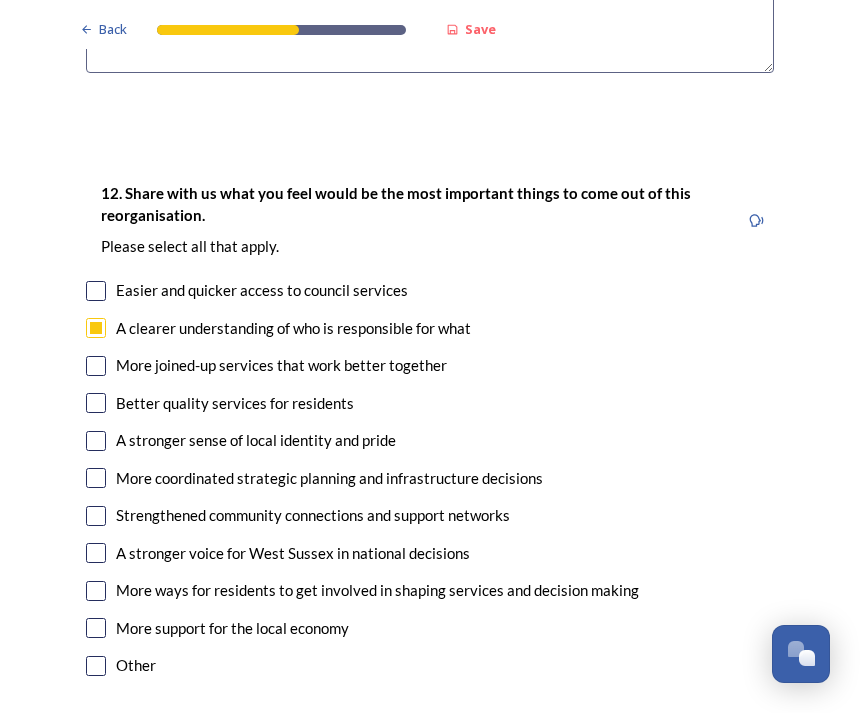 checkbox on "true" 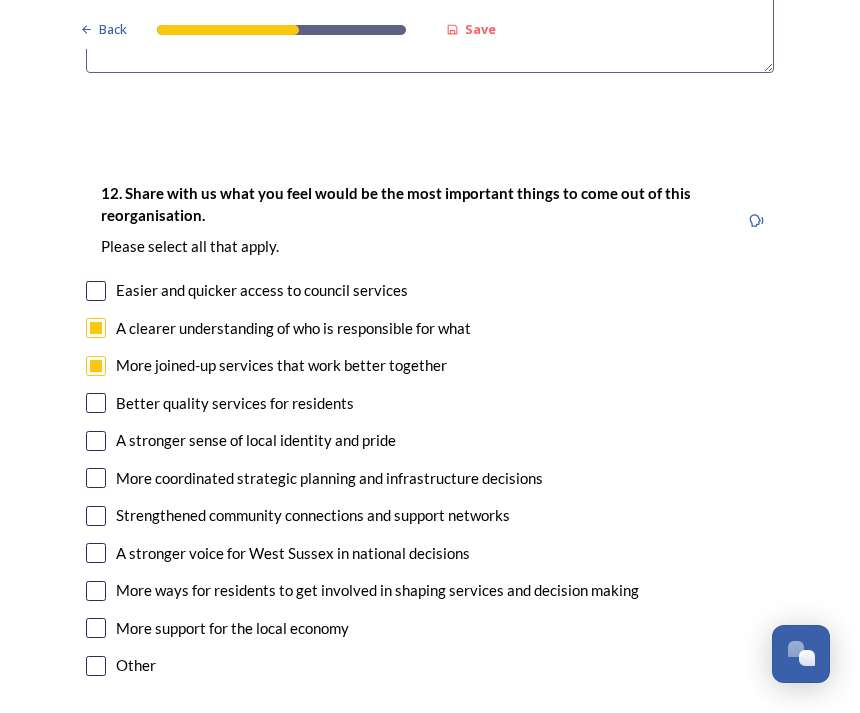 click at bounding box center (96, 291) 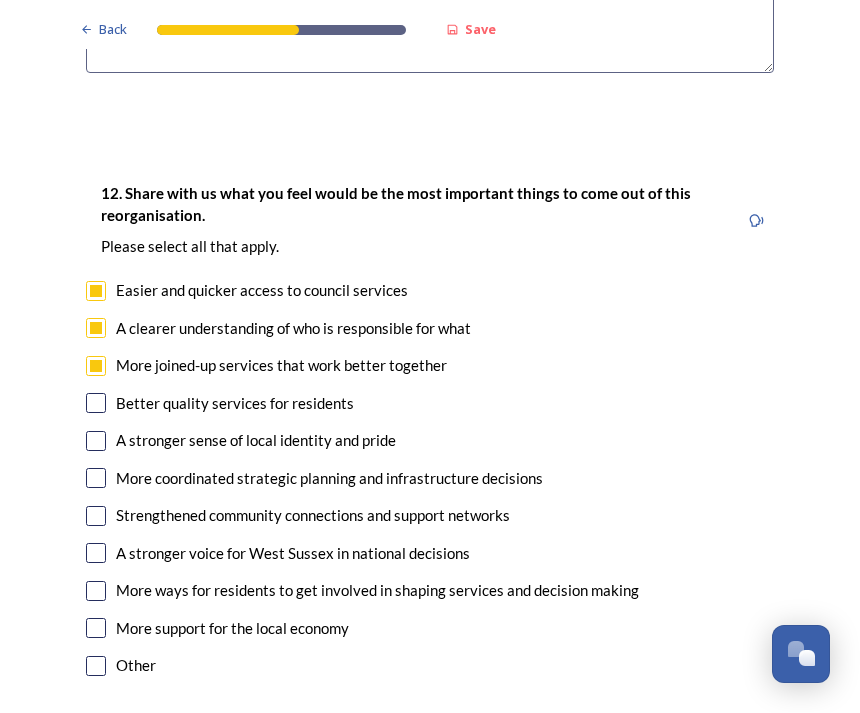click at bounding box center (96, 403) 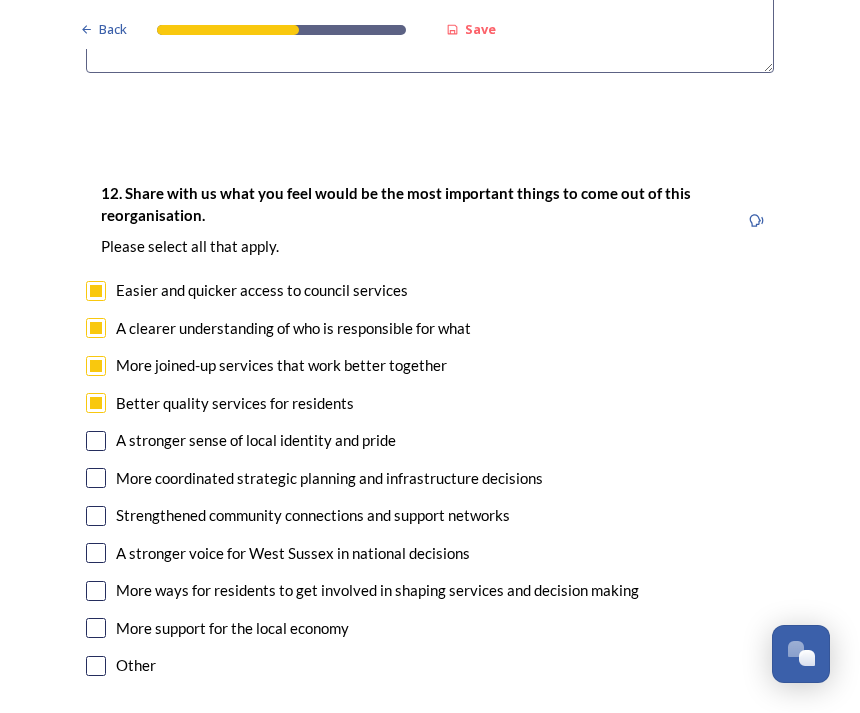 click at bounding box center [96, 441] 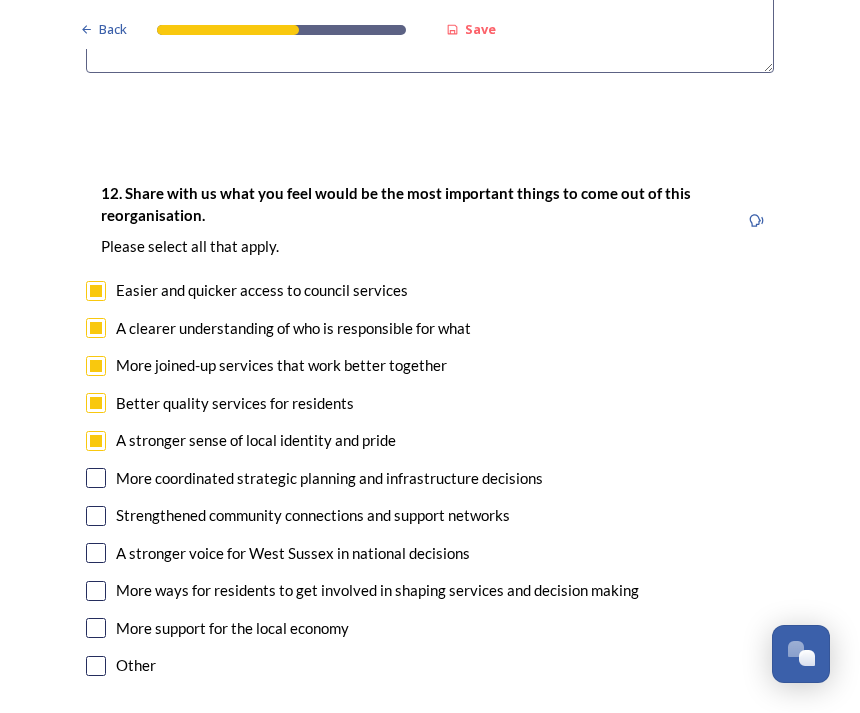click at bounding box center [96, 478] 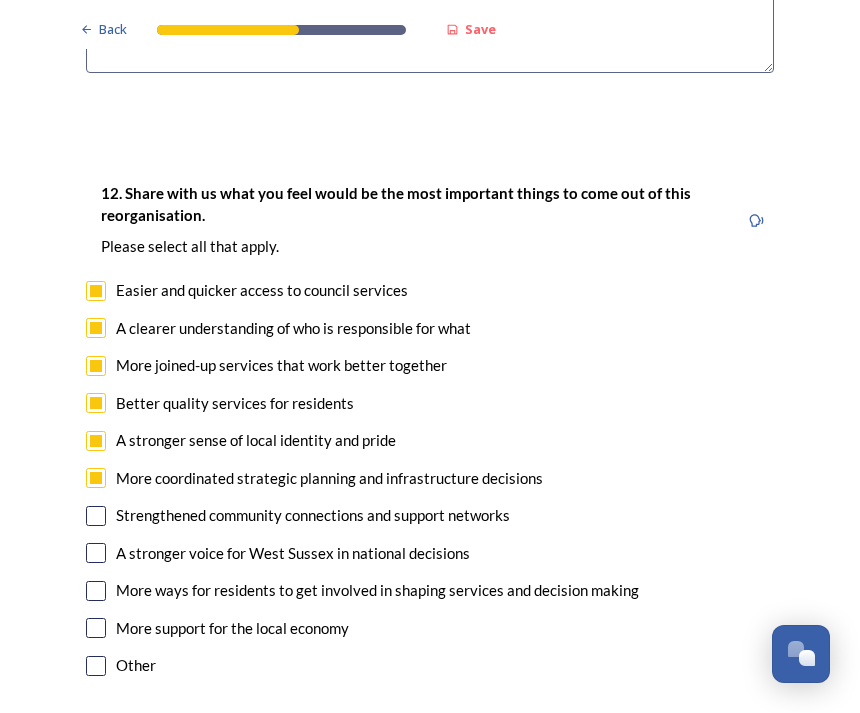 click at bounding box center [96, 516] 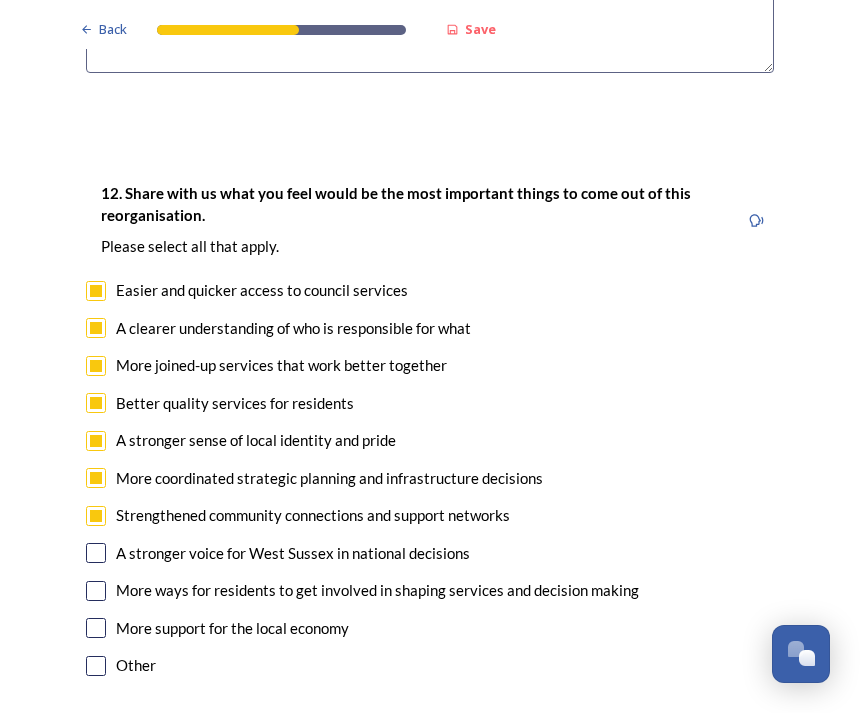click on "A stronger voice for West Sussex in national decisions" at bounding box center (430, 553) 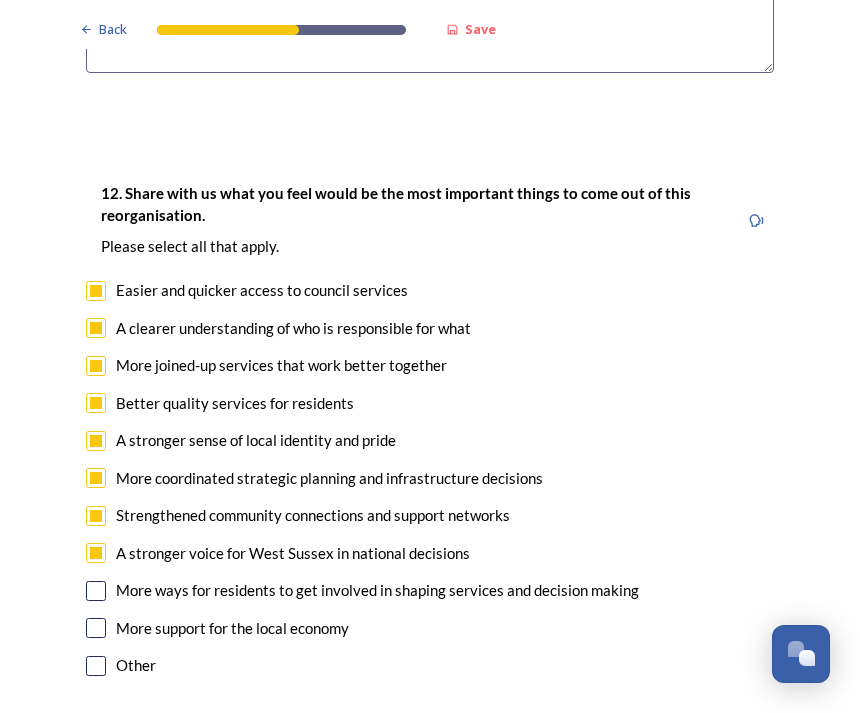 checkbox on "true" 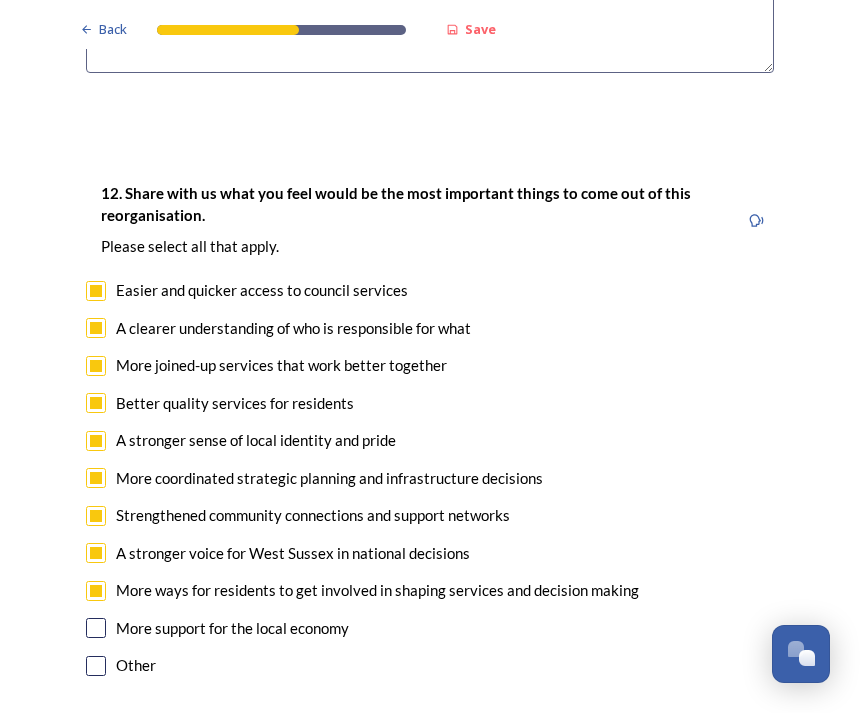 click on "More support for the local economy" at bounding box center (430, 628) 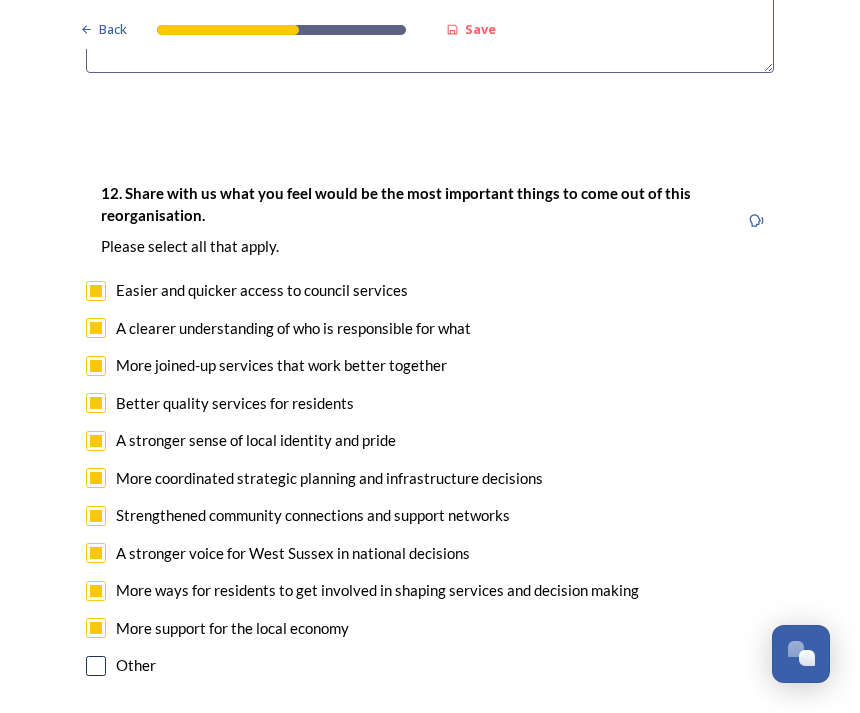 checkbox on "true" 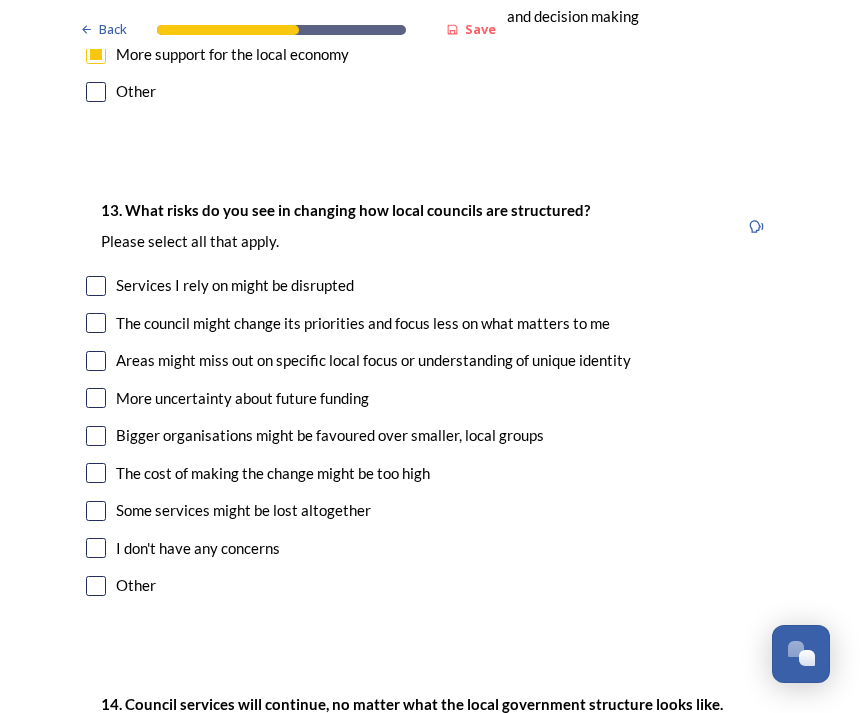 scroll, scrollTop: 4074, scrollLeft: 0, axis: vertical 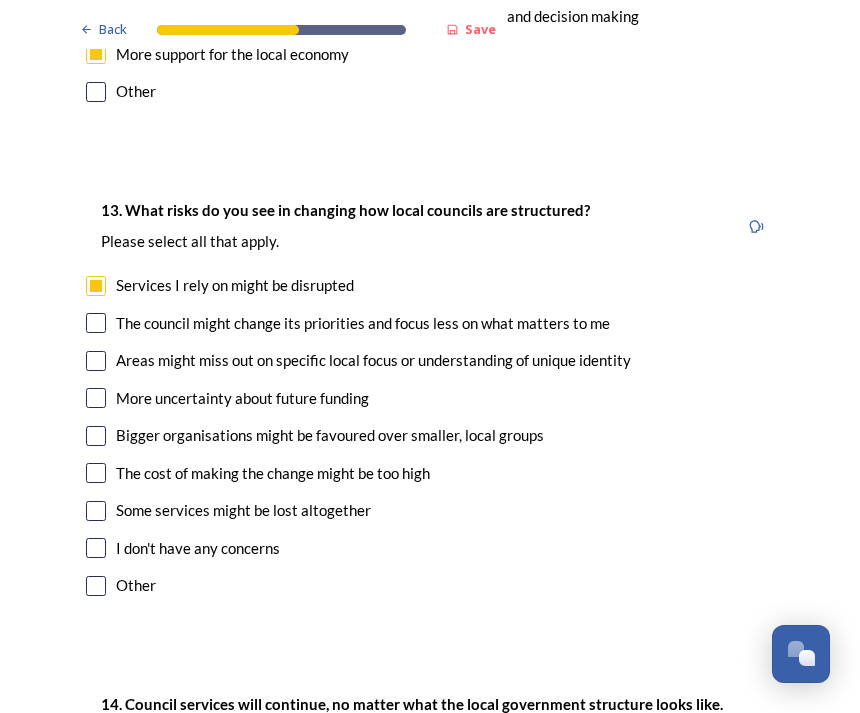 click at bounding box center [96, 361] 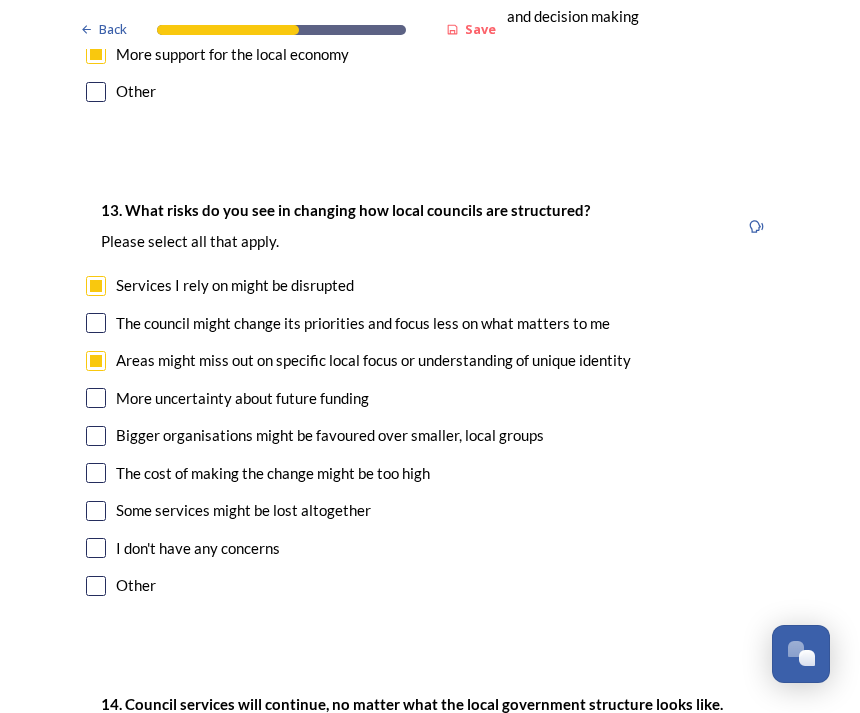 click at bounding box center [96, 473] 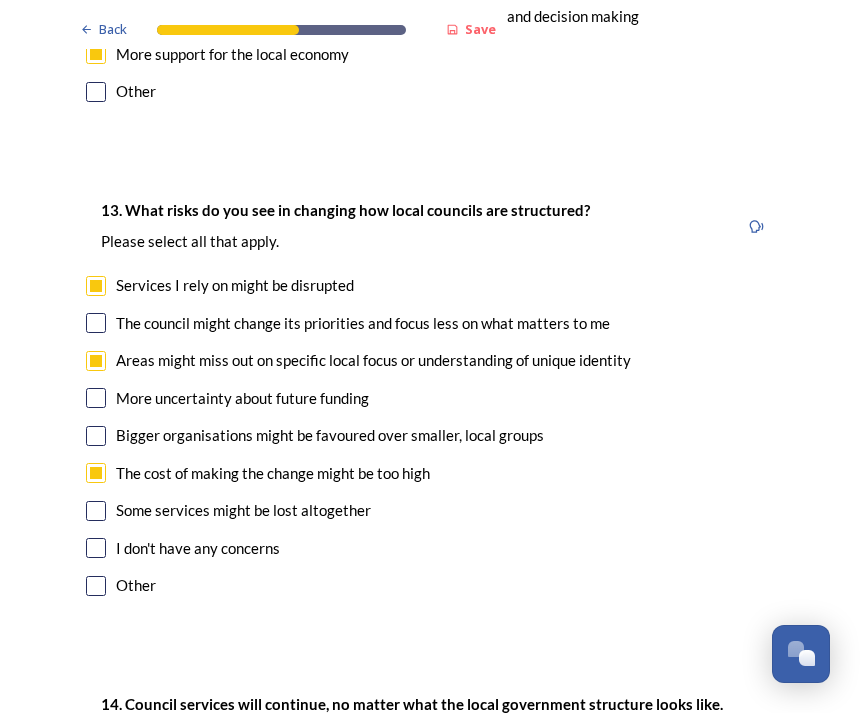 click at bounding box center [96, 511] 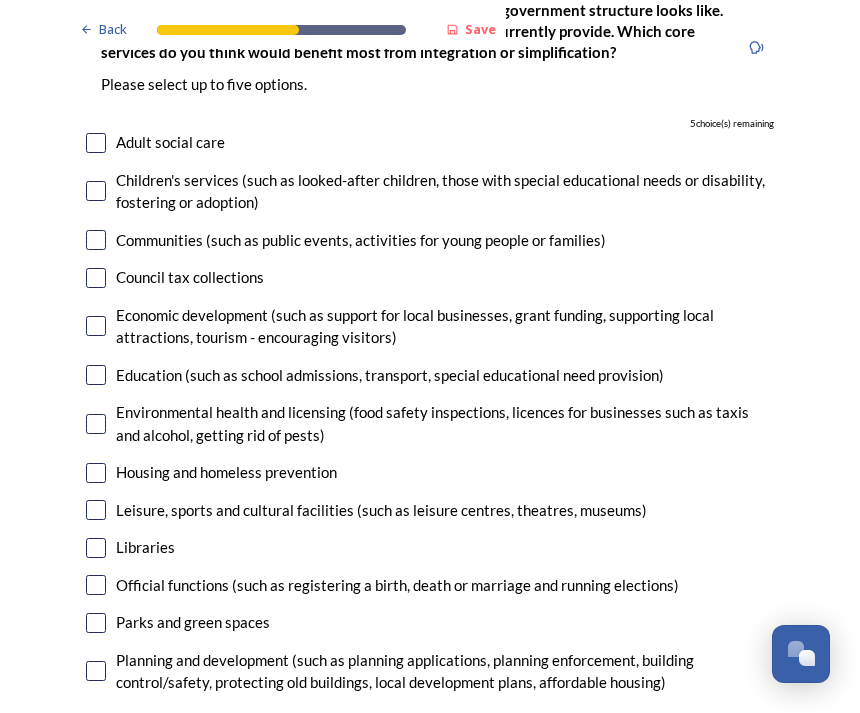 scroll, scrollTop: 4768, scrollLeft: 0, axis: vertical 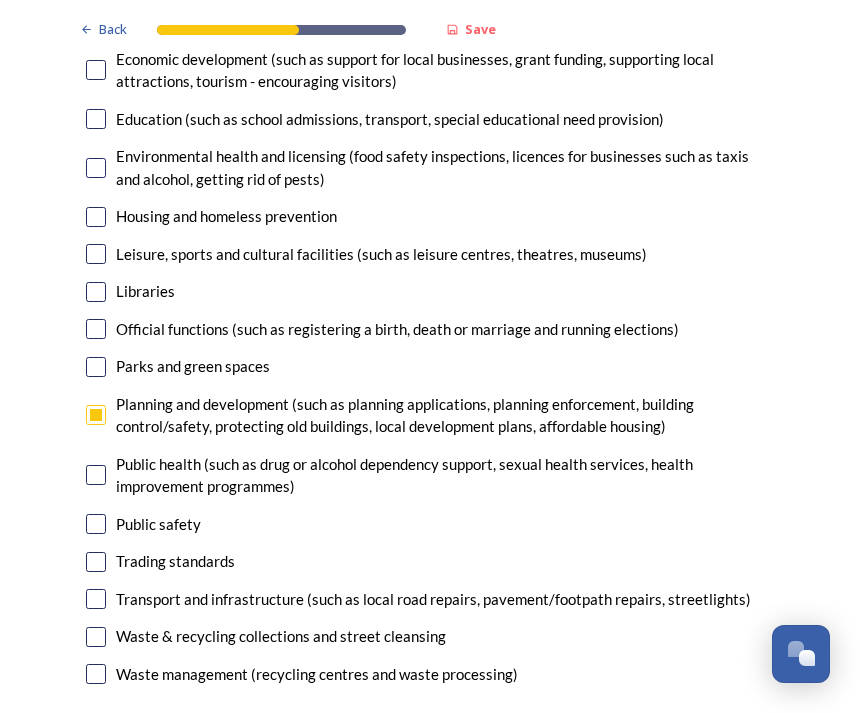 click at bounding box center (96, 562) 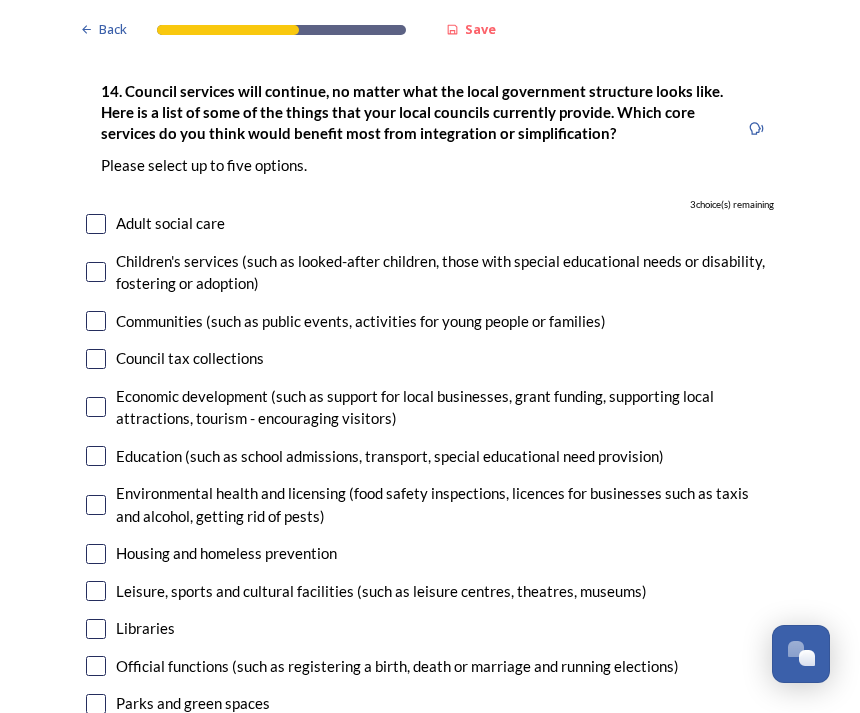 scroll, scrollTop: 4688, scrollLeft: 0, axis: vertical 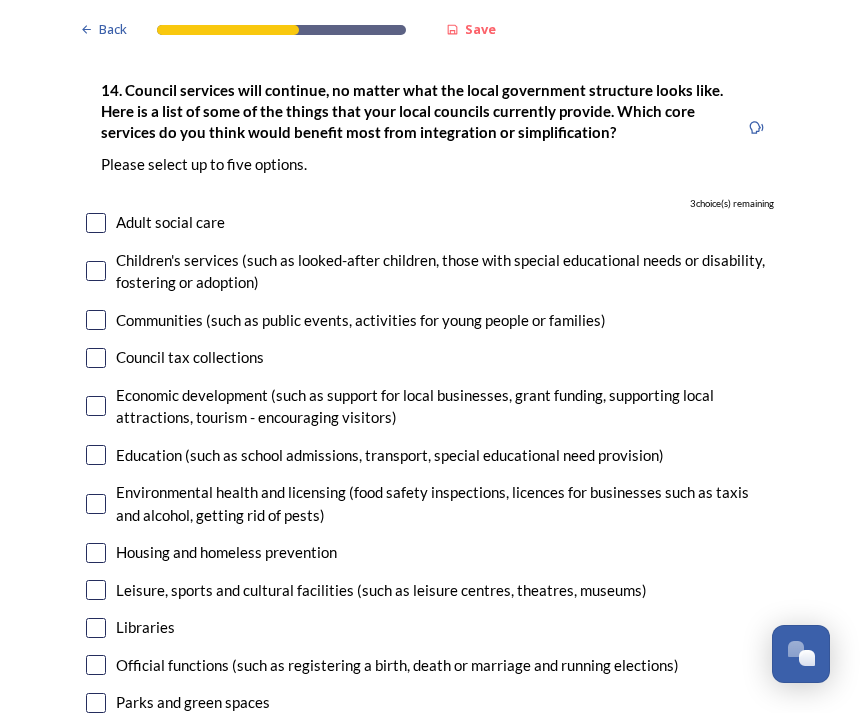 click at bounding box center (96, 406) 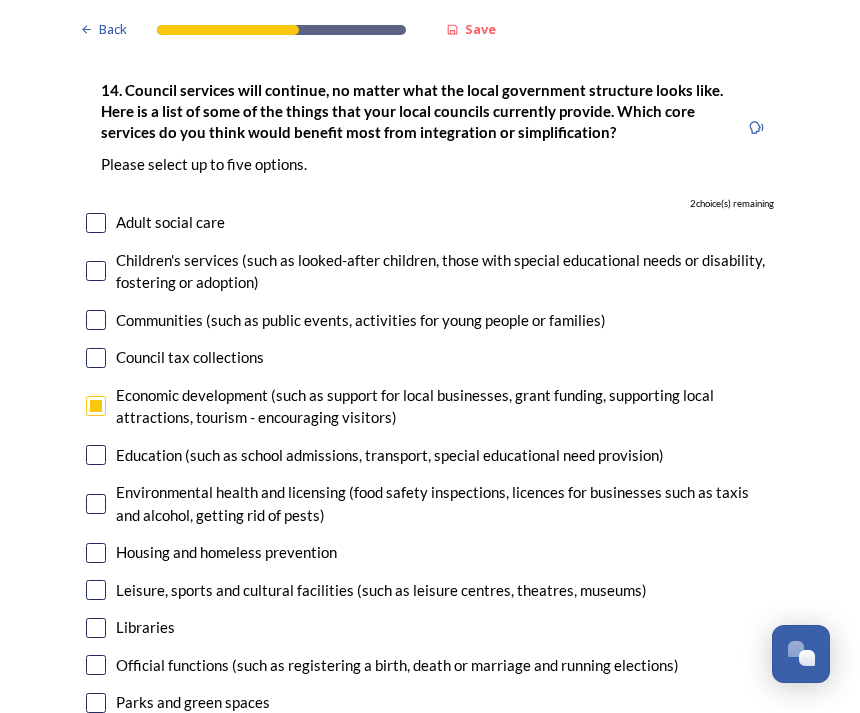 click at bounding box center [96, 504] 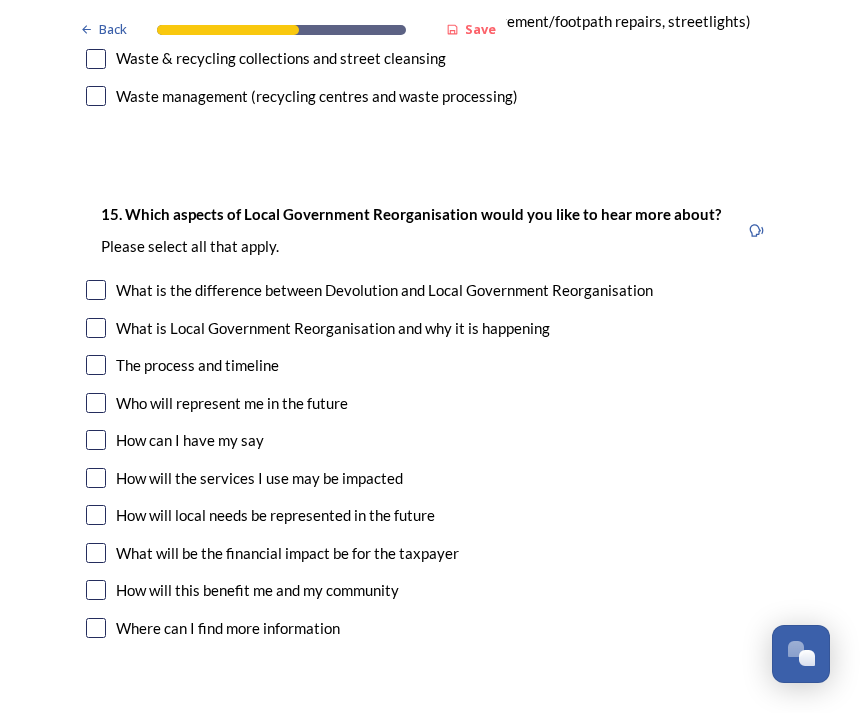 scroll, scrollTop: 5602, scrollLeft: 0, axis: vertical 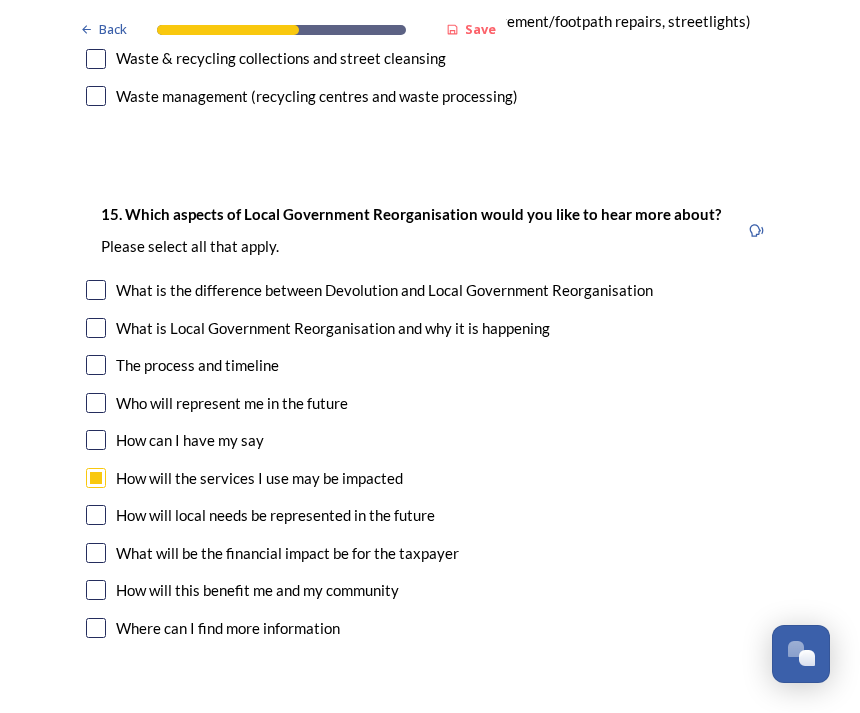 click at bounding box center (96, 515) 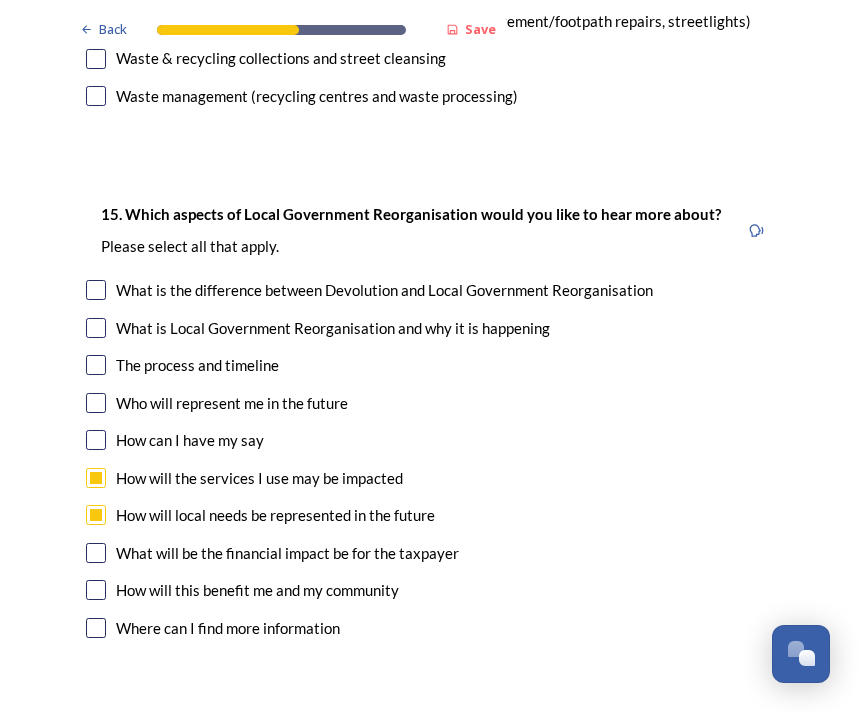 click at bounding box center [96, 553] 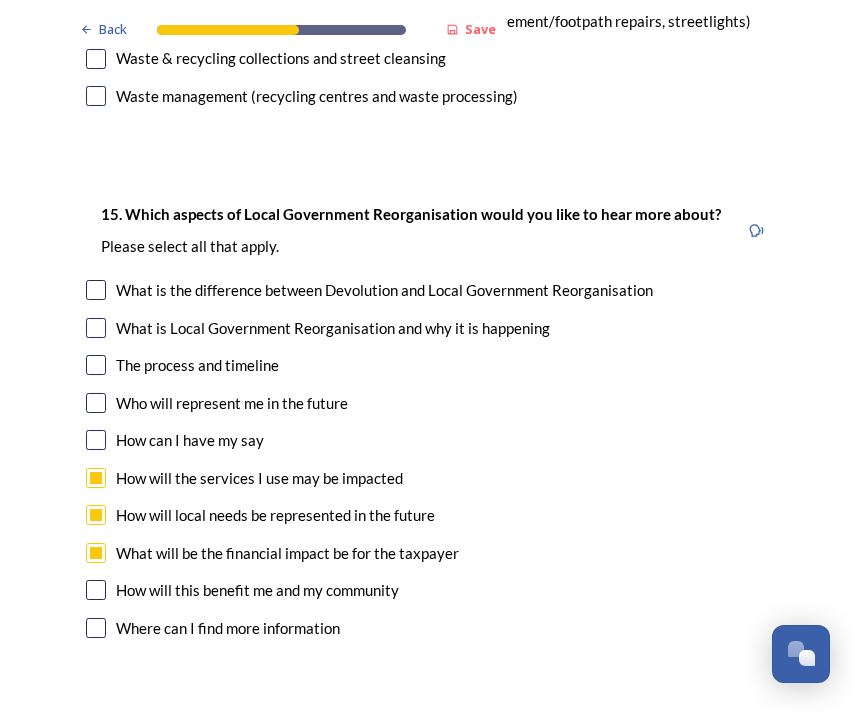 click at bounding box center (96, 590) 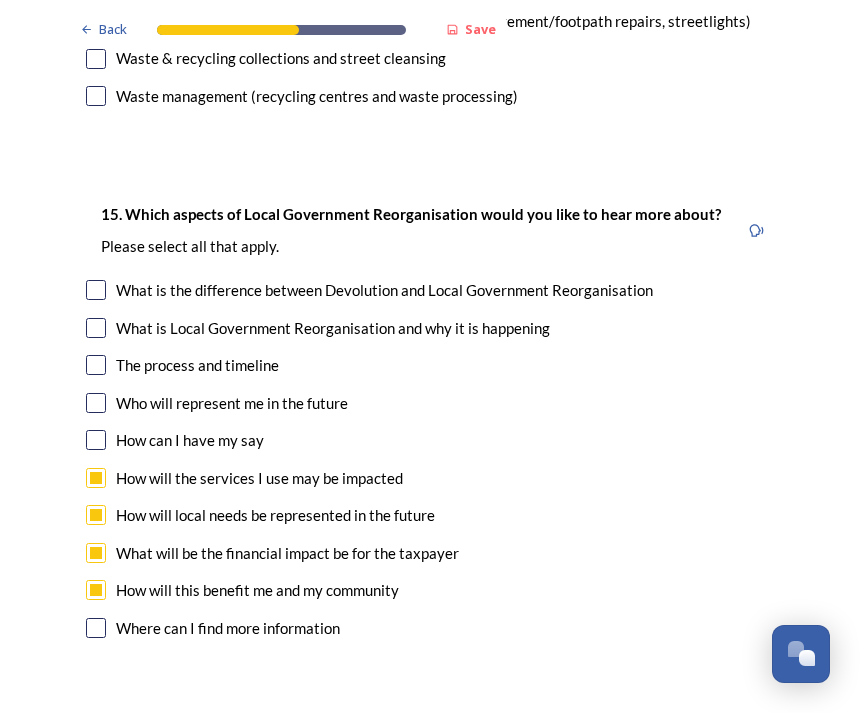 click at bounding box center [96, 628] 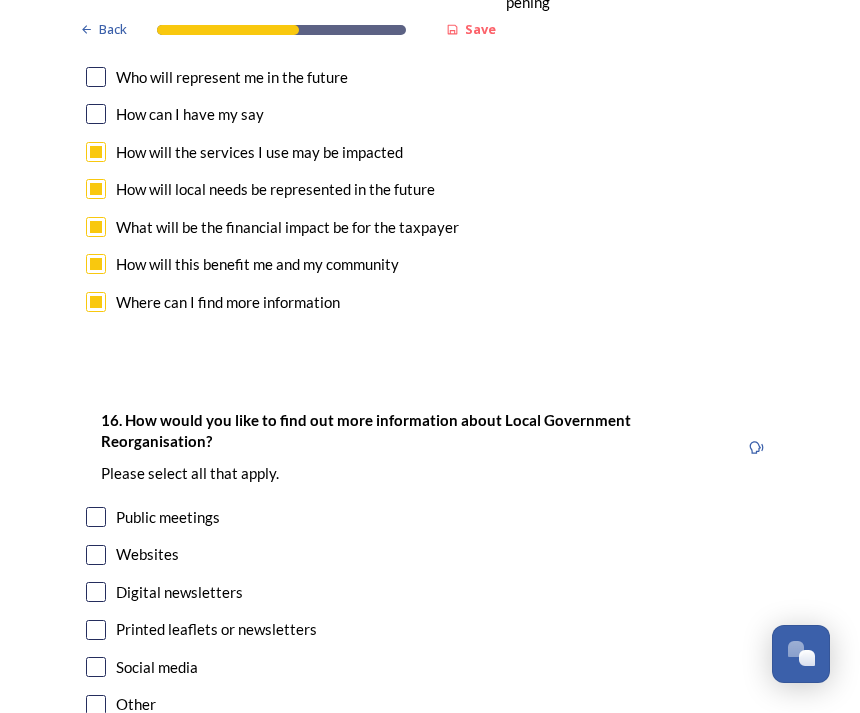 scroll, scrollTop: 5929, scrollLeft: 0, axis: vertical 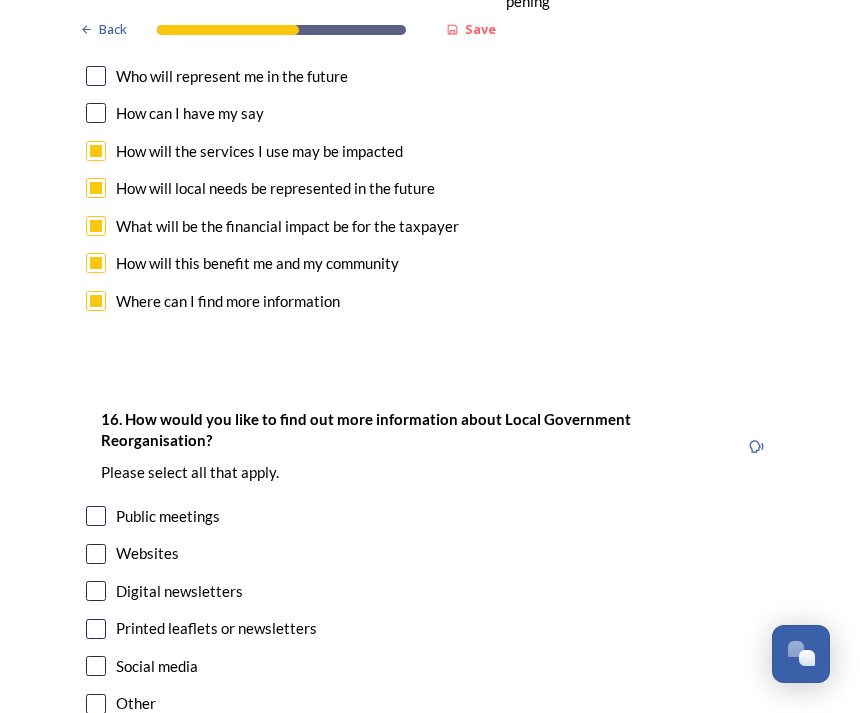 click at bounding box center (96, 554) 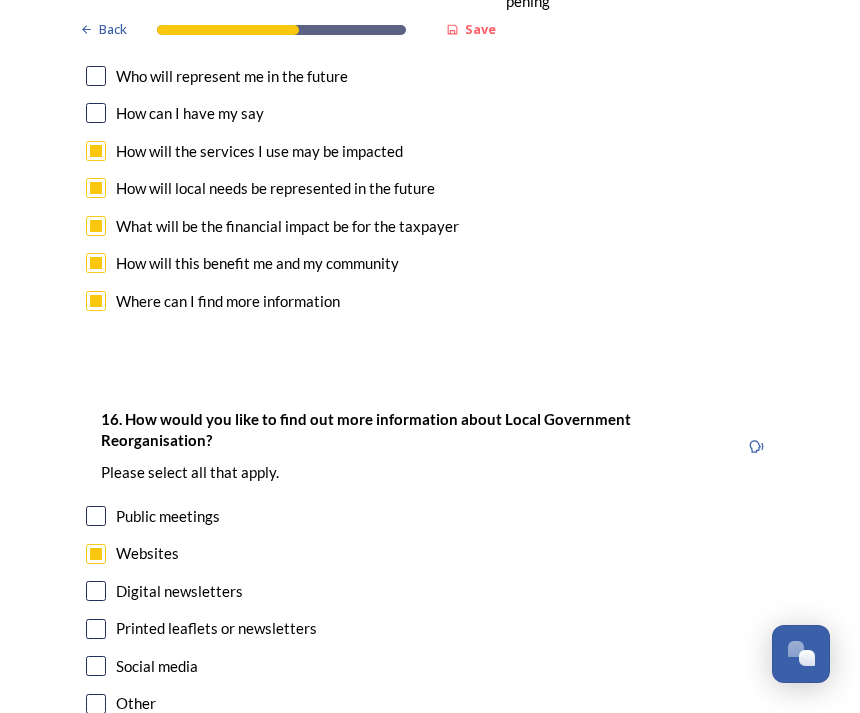 click at bounding box center [96, 591] 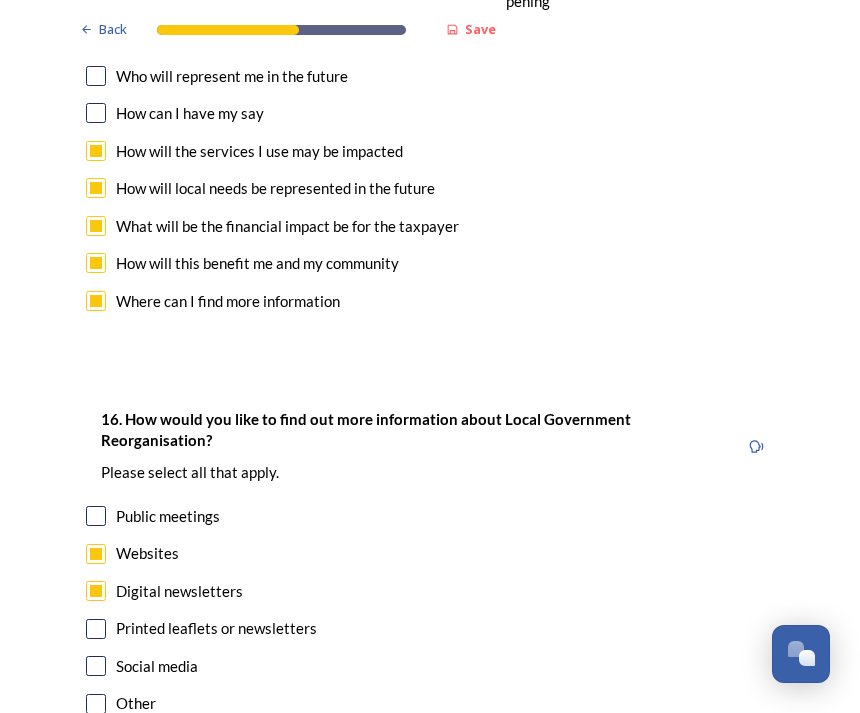 click at bounding box center (96, 629) 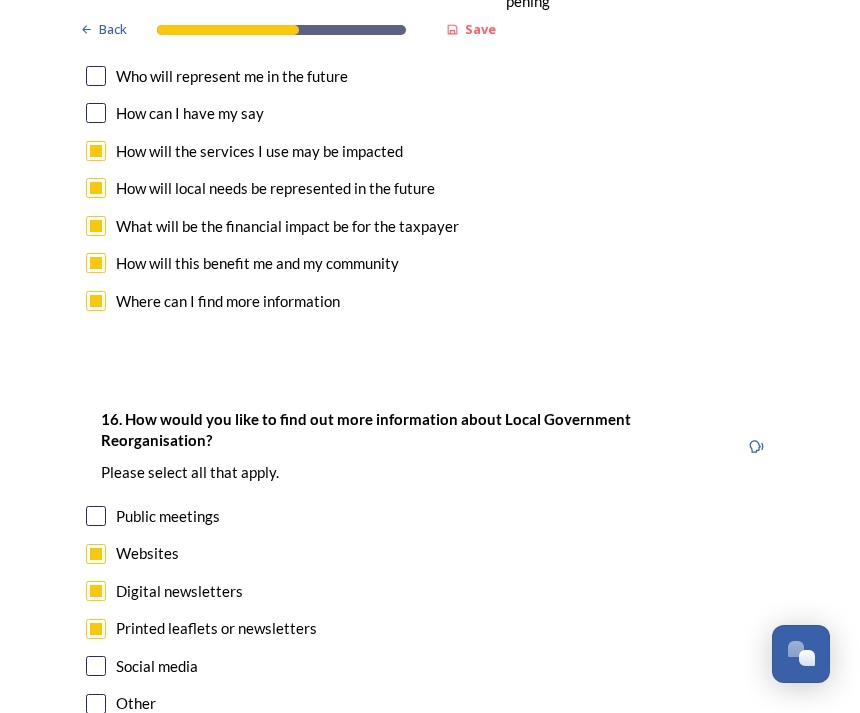 click at bounding box center [96, 666] 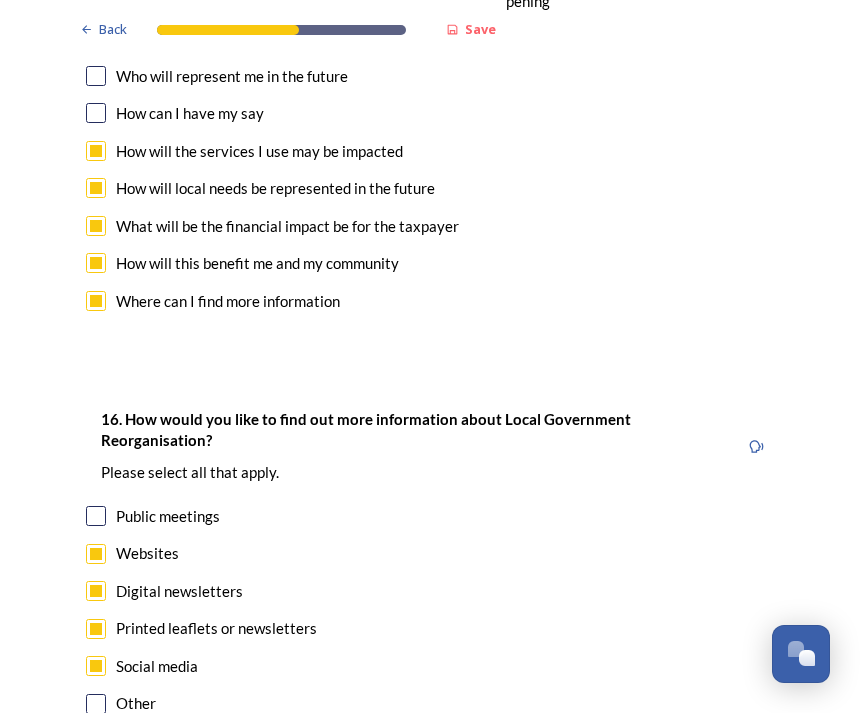 click at bounding box center (96, 666) 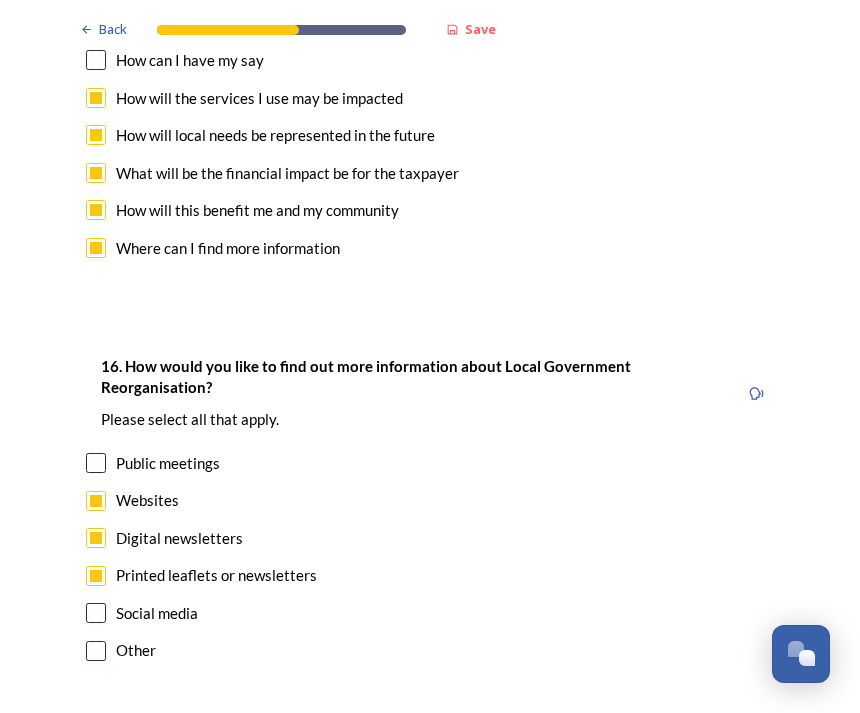 scroll, scrollTop: 6025, scrollLeft: 0, axis: vertical 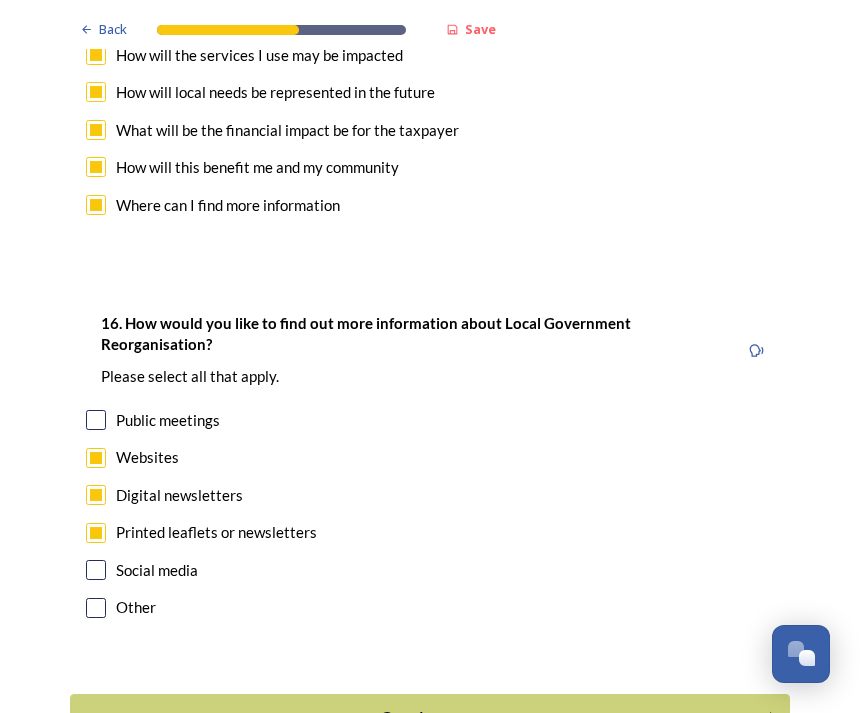 click on "Continue" at bounding box center [416, 718] 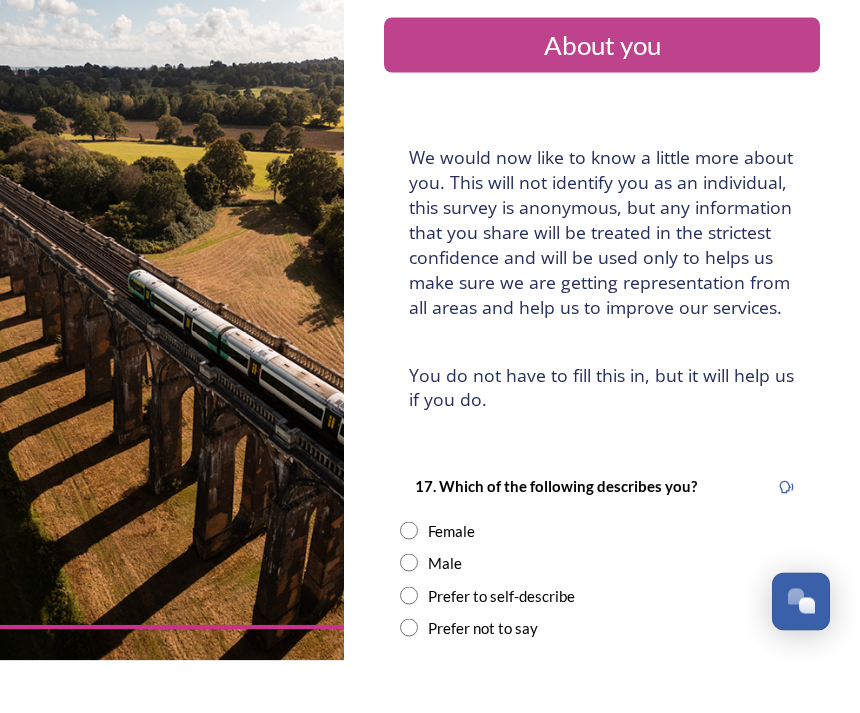 scroll, scrollTop: 64, scrollLeft: 0, axis: vertical 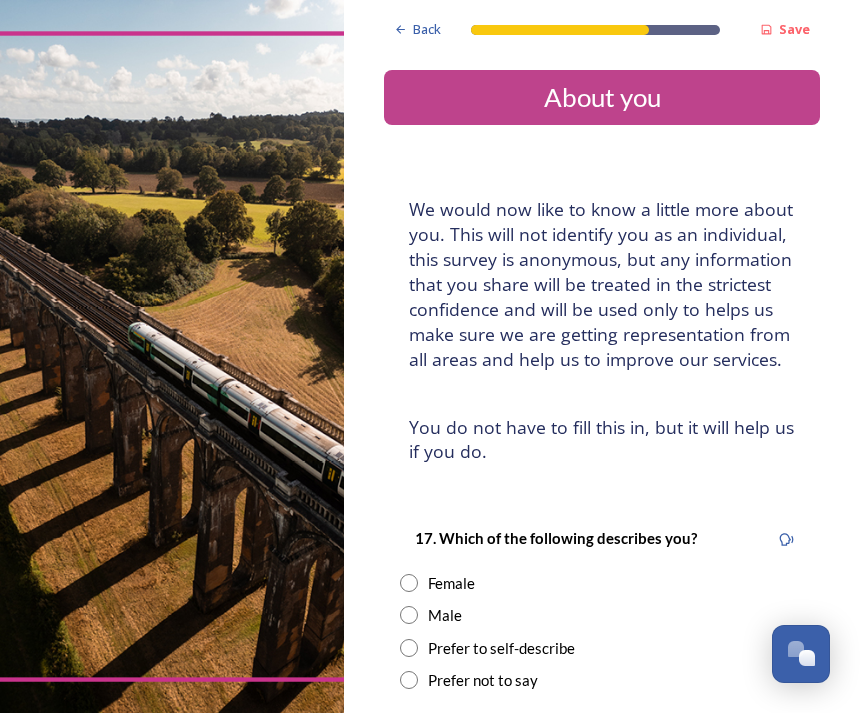 click at bounding box center (409, 583) 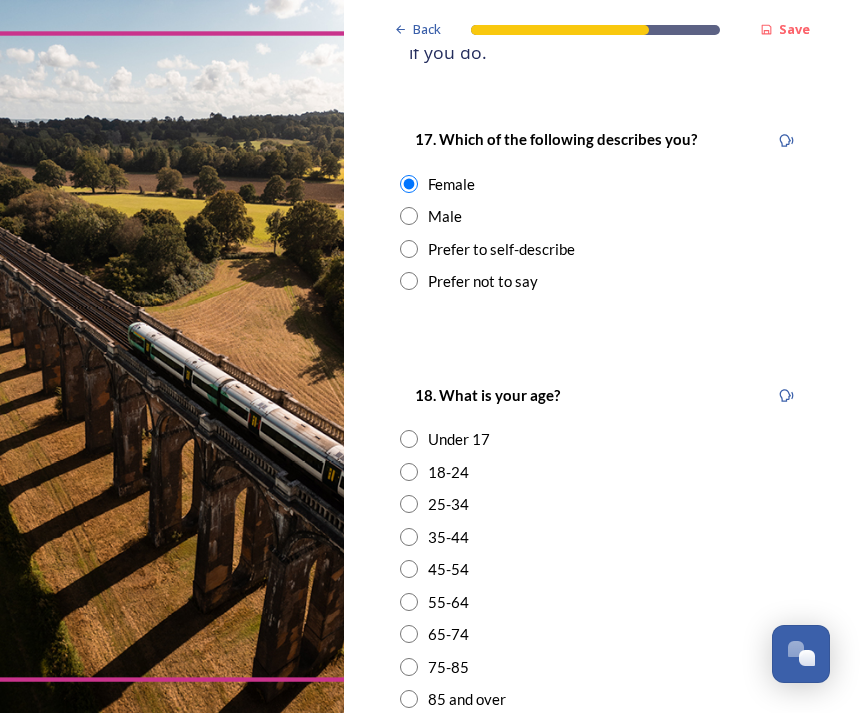 scroll, scrollTop: 400, scrollLeft: 0, axis: vertical 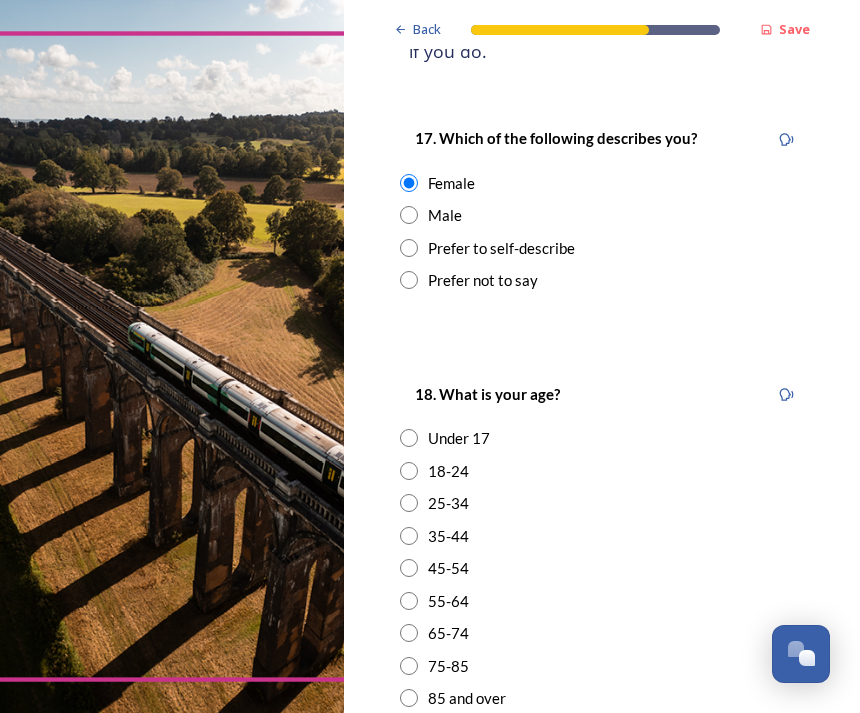 click at bounding box center (409, 601) 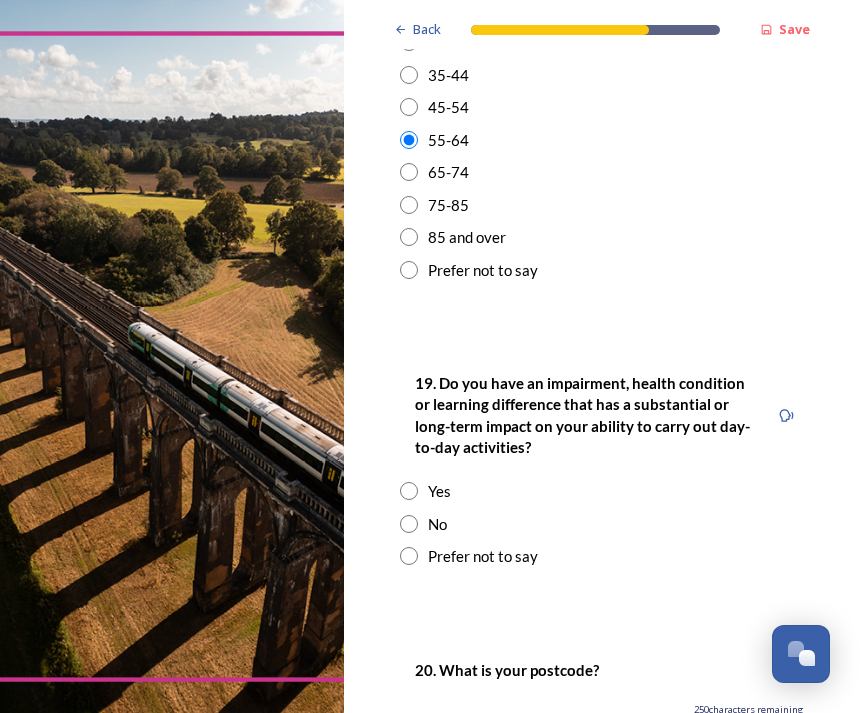 scroll, scrollTop: 861, scrollLeft: 0, axis: vertical 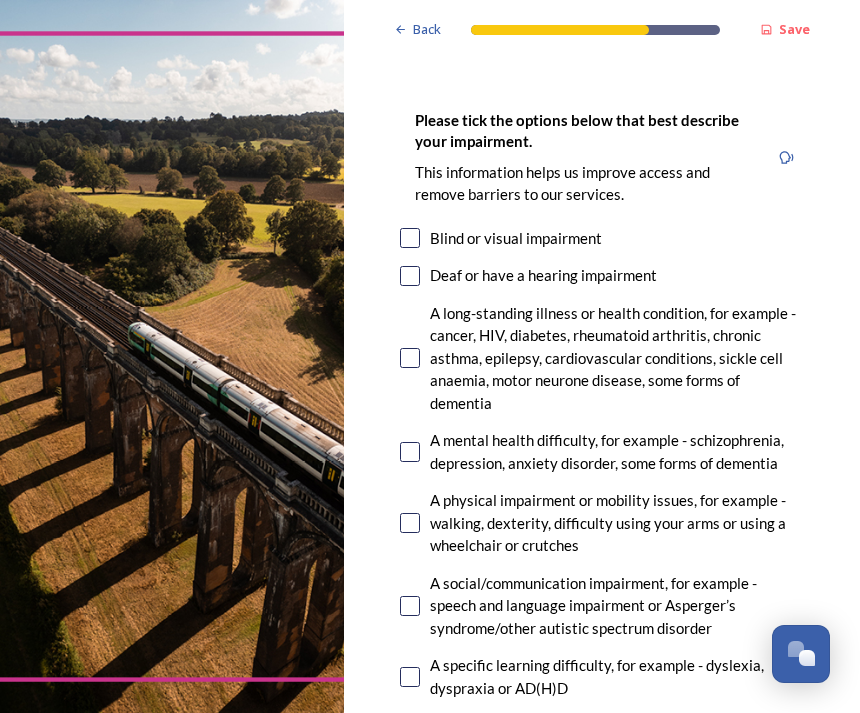click at bounding box center [410, 523] 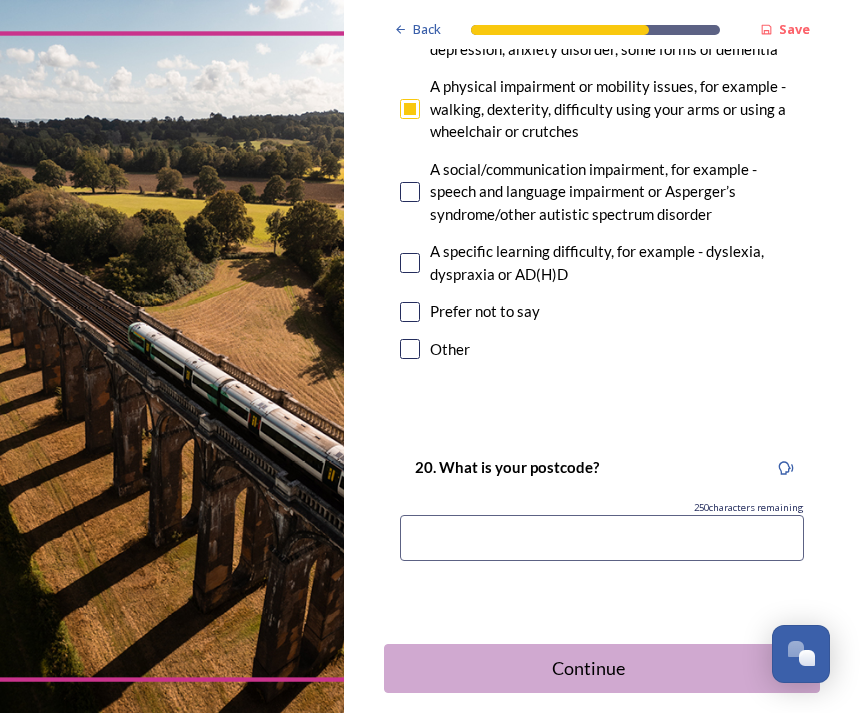 scroll, scrollTop: 1824, scrollLeft: 0, axis: vertical 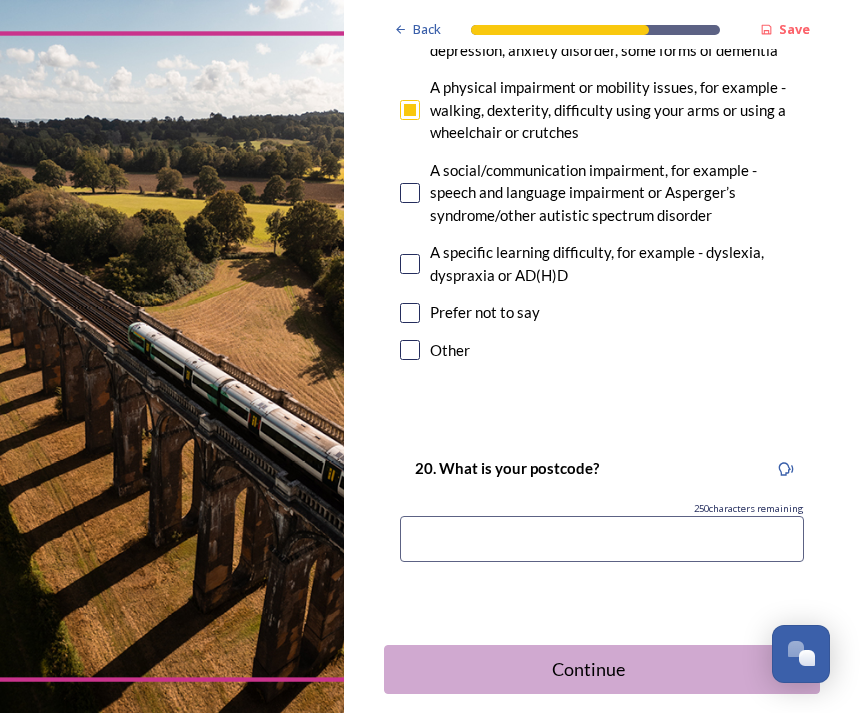 click at bounding box center (602, 539) 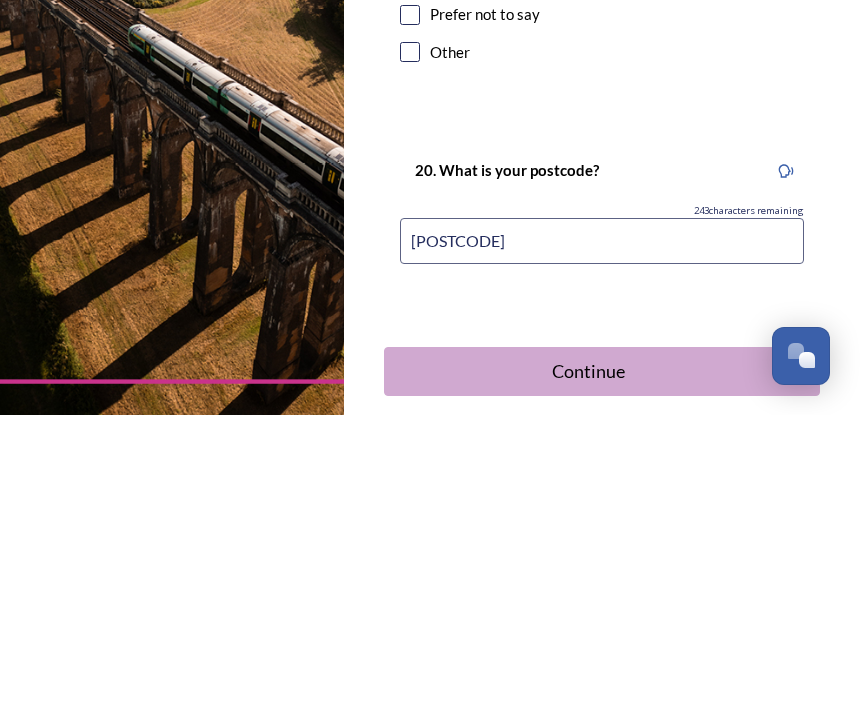 type on "Rh11 9gn" 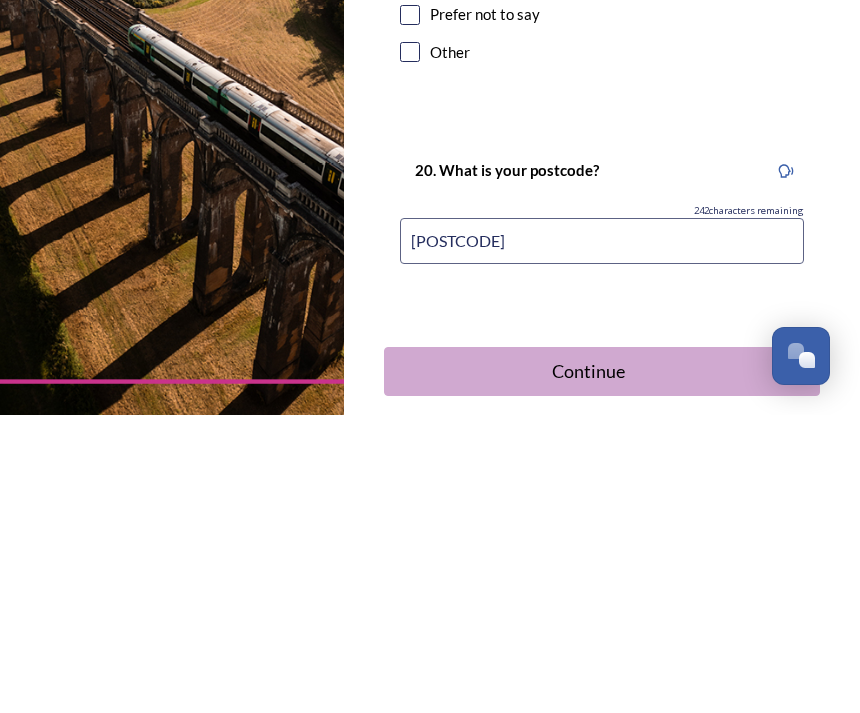 click on "Continue" at bounding box center (602, 669) 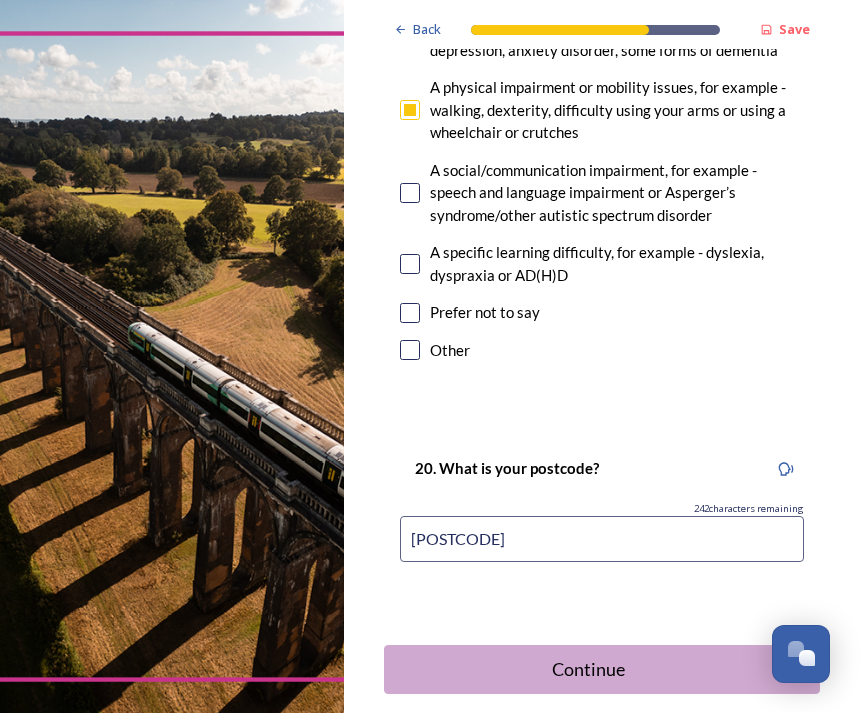 scroll, scrollTop: 0, scrollLeft: 0, axis: both 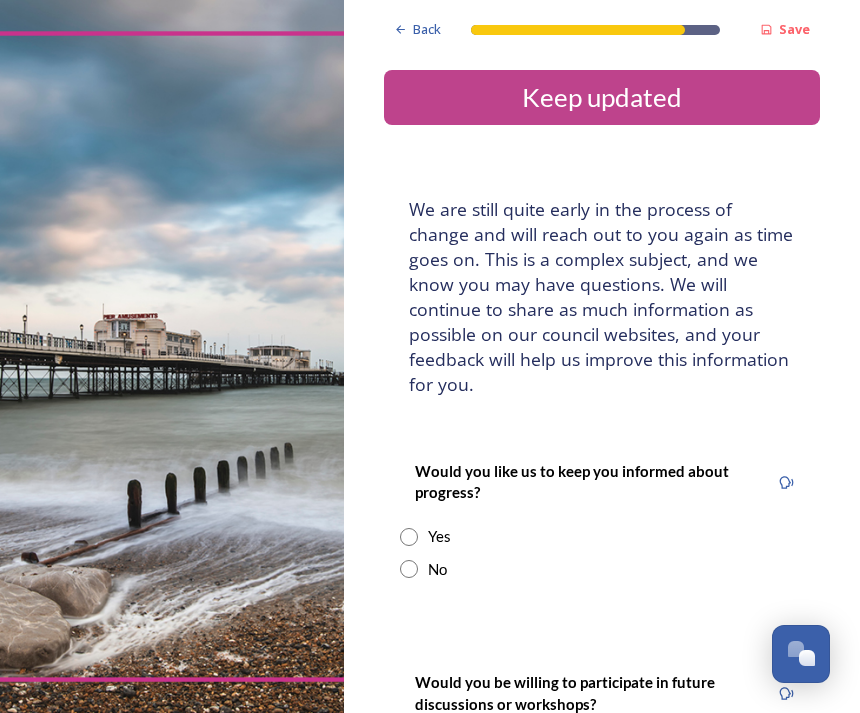 click at bounding box center [409, 537] 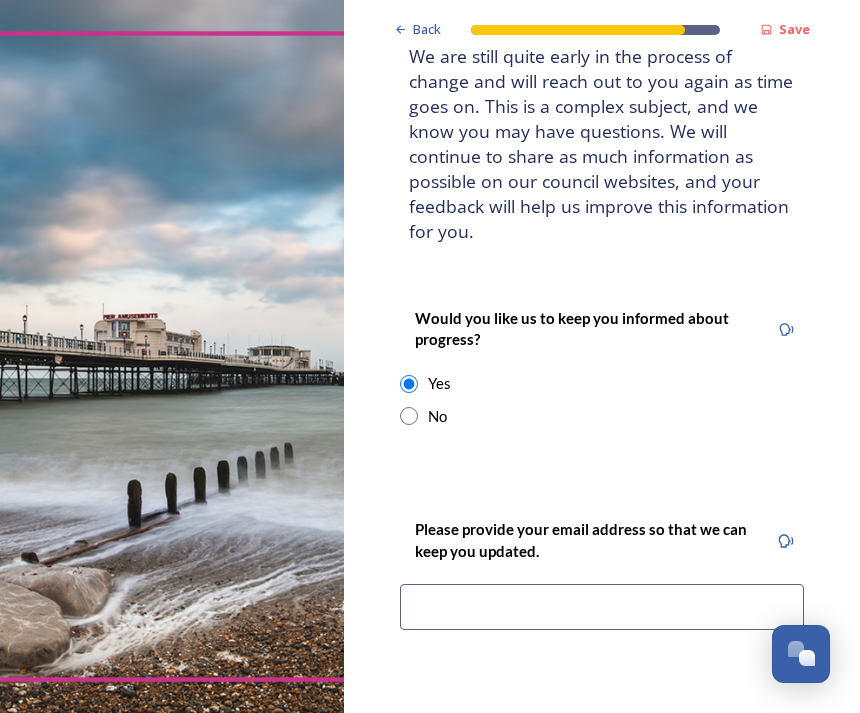 scroll, scrollTop: 174, scrollLeft: 0, axis: vertical 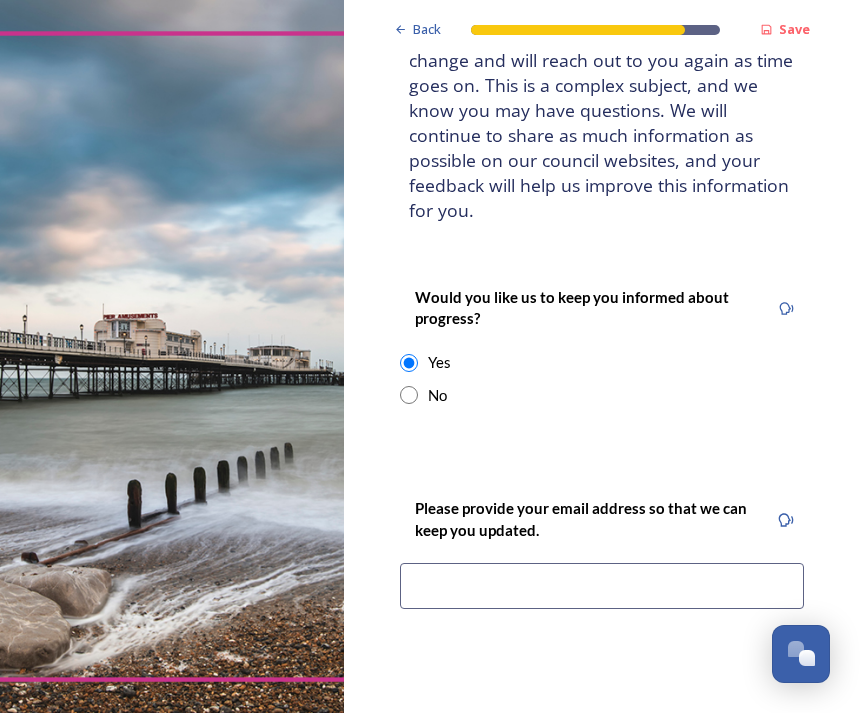 click at bounding box center (602, 586) 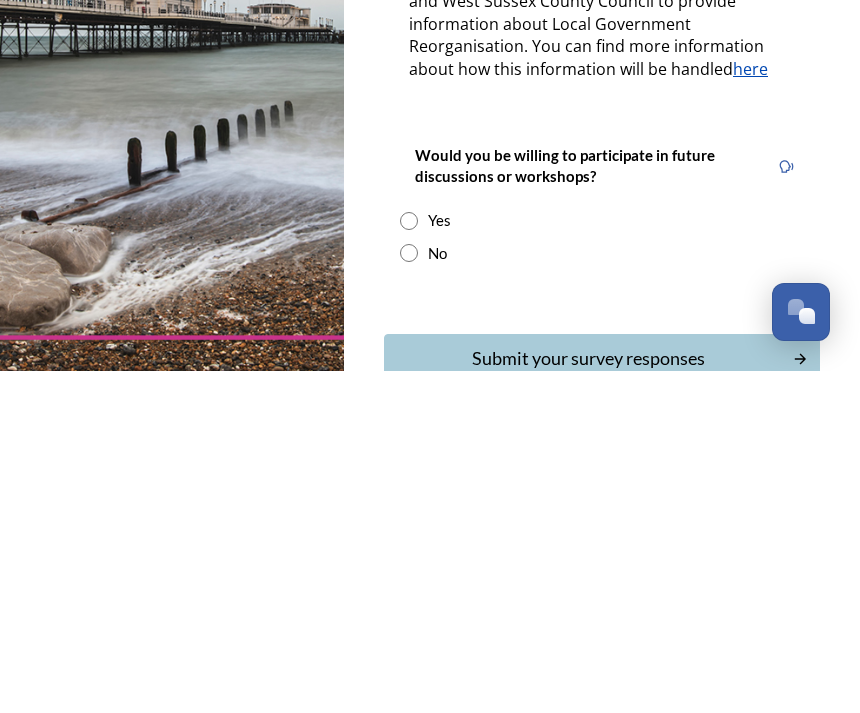 scroll, scrollTop: 578, scrollLeft: 0, axis: vertical 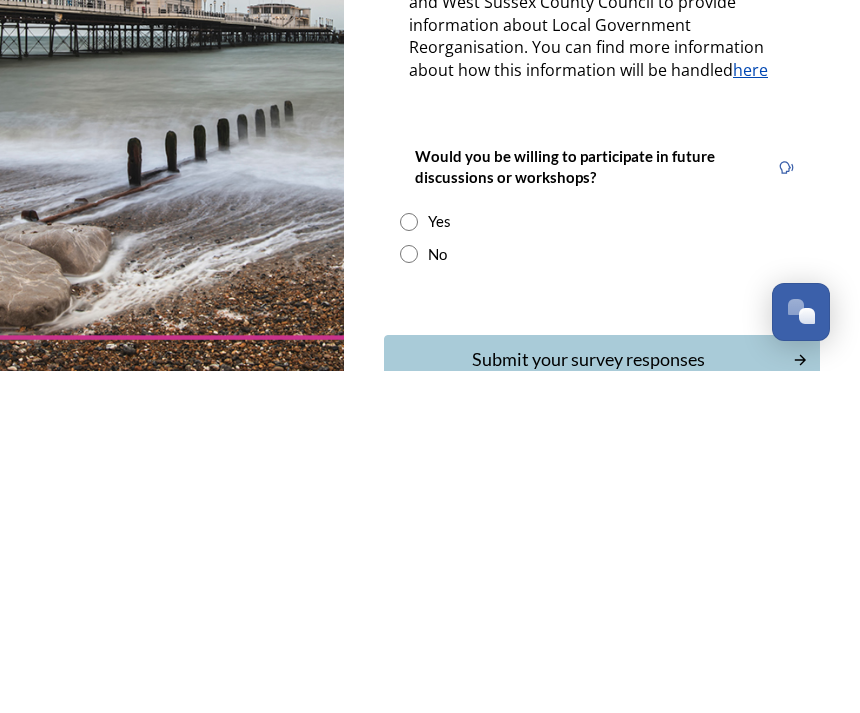 type on "Indiespyte@gmail.com" 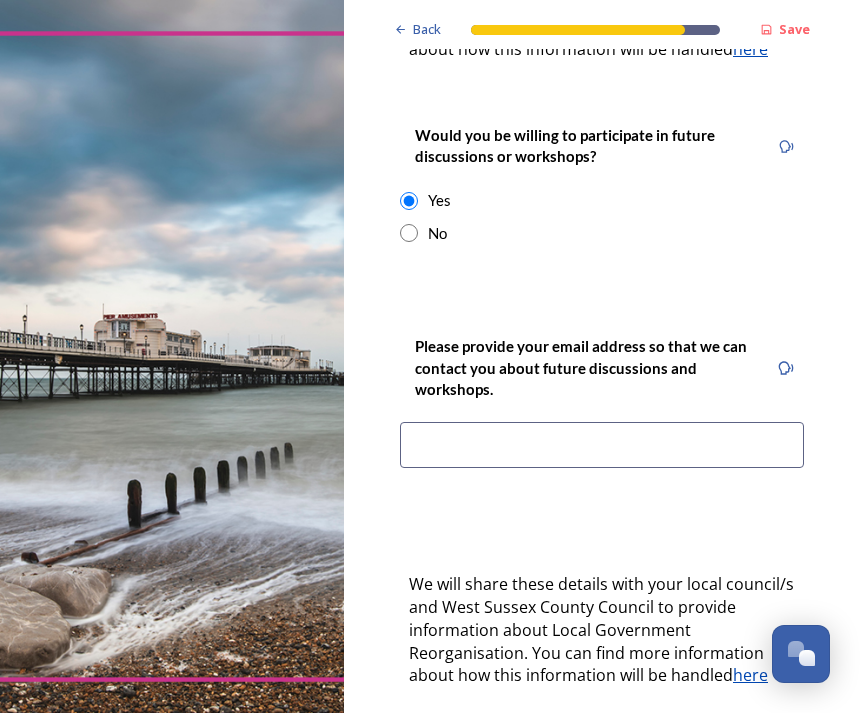 scroll, scrollTop: 941, scrollLeft: 0, axis: vertical 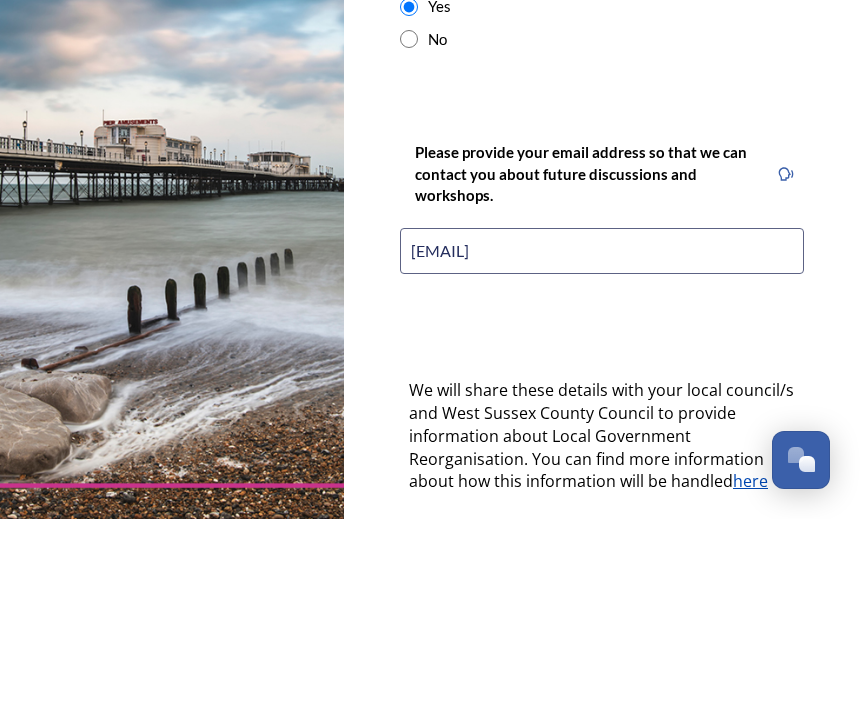 type on "Indiespyte@gmail.com" 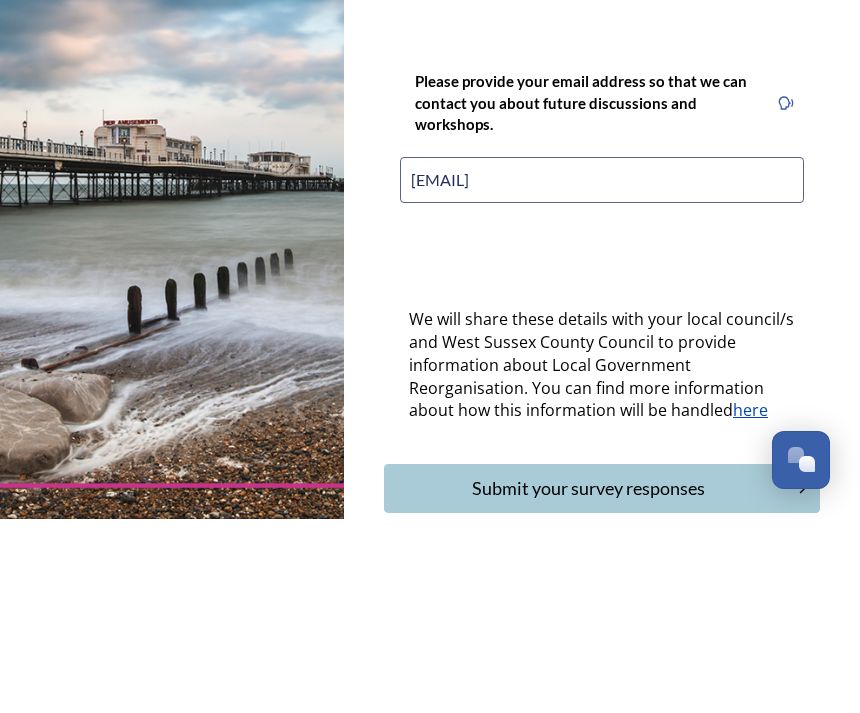 scroll, scrollTop: 1011, scrollLeft: 0, axis: vertical 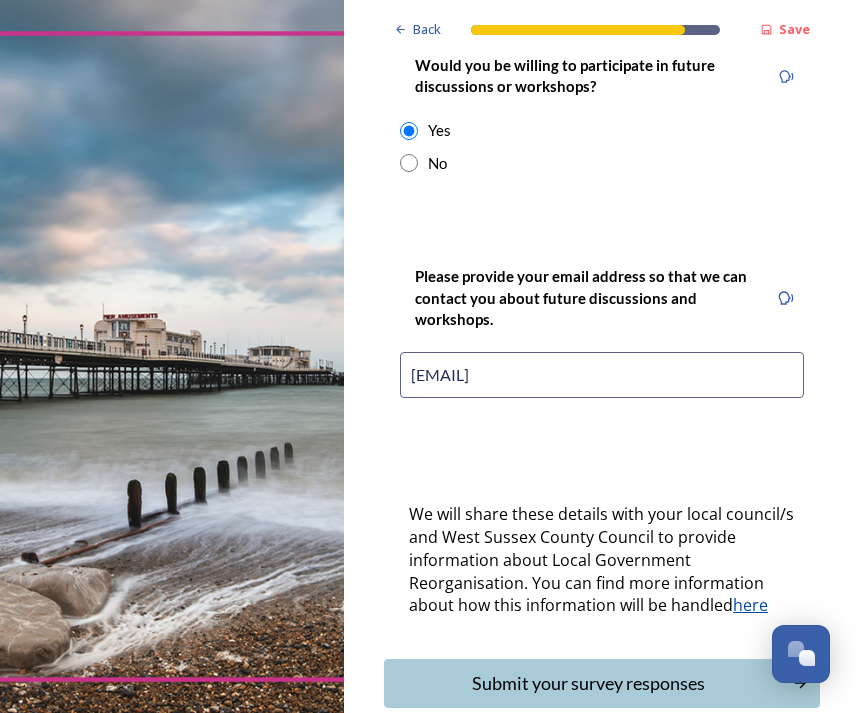 click on "Submit your survey responses" at bounding box center [588, 683] 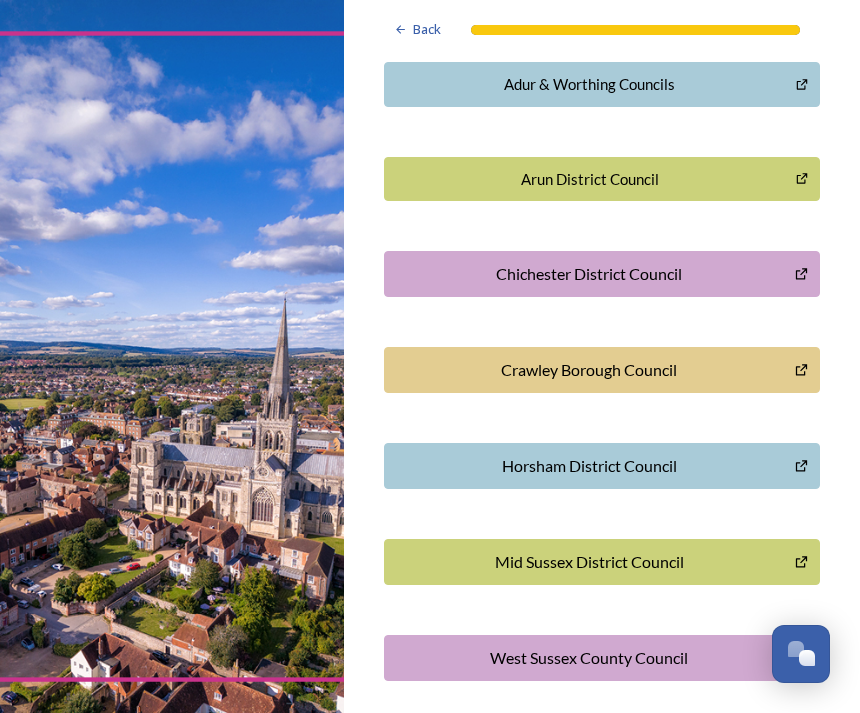 scroll, scrollTop: 565, scrollLeft: 0, axis: vertical 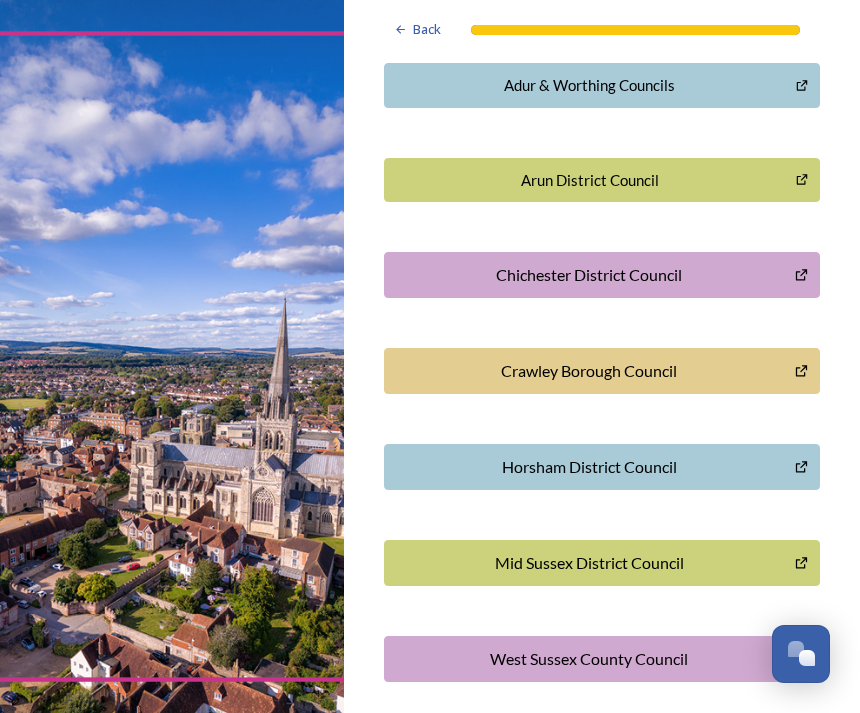 click on "Mid Sussex District Council" at bounding box center (589, 563) 